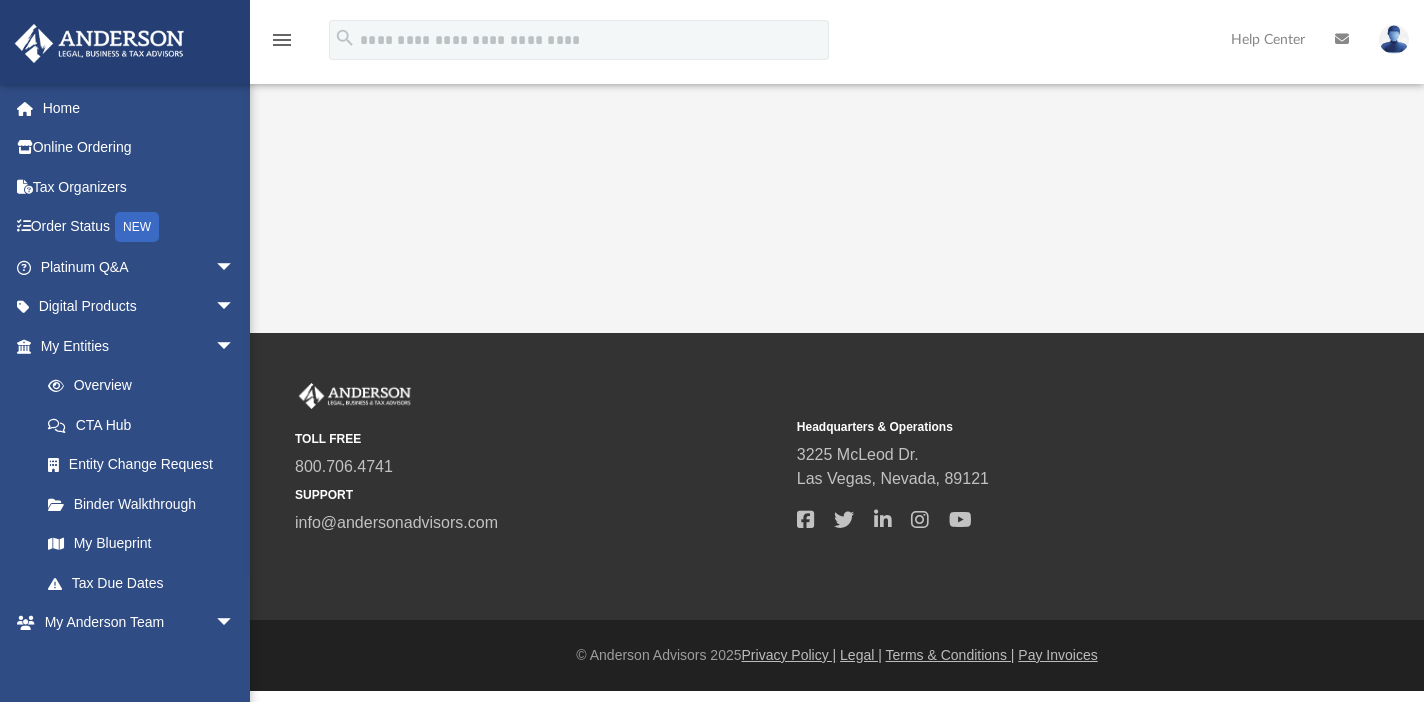 scroll, scrollTop: 0, scrollLeft: 0, axis: both 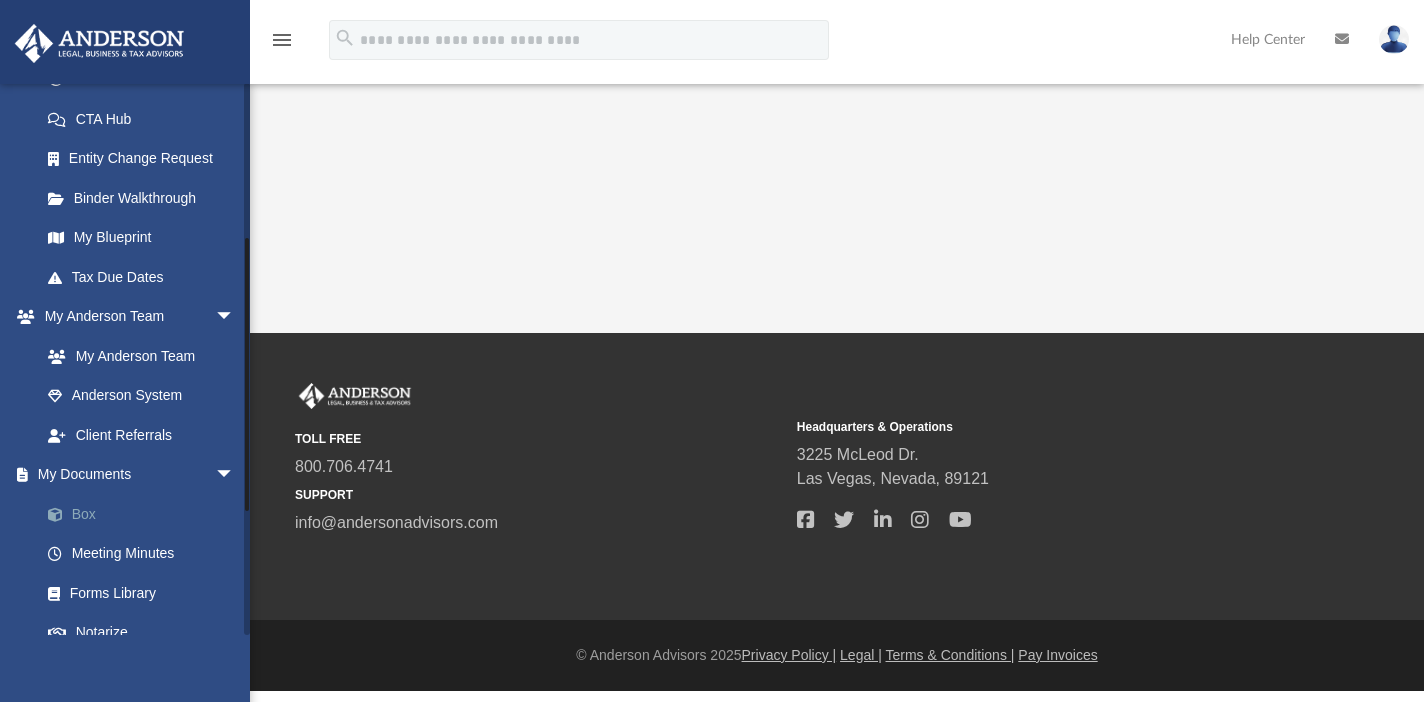 click on "Box" at bounding box center [146, 514] 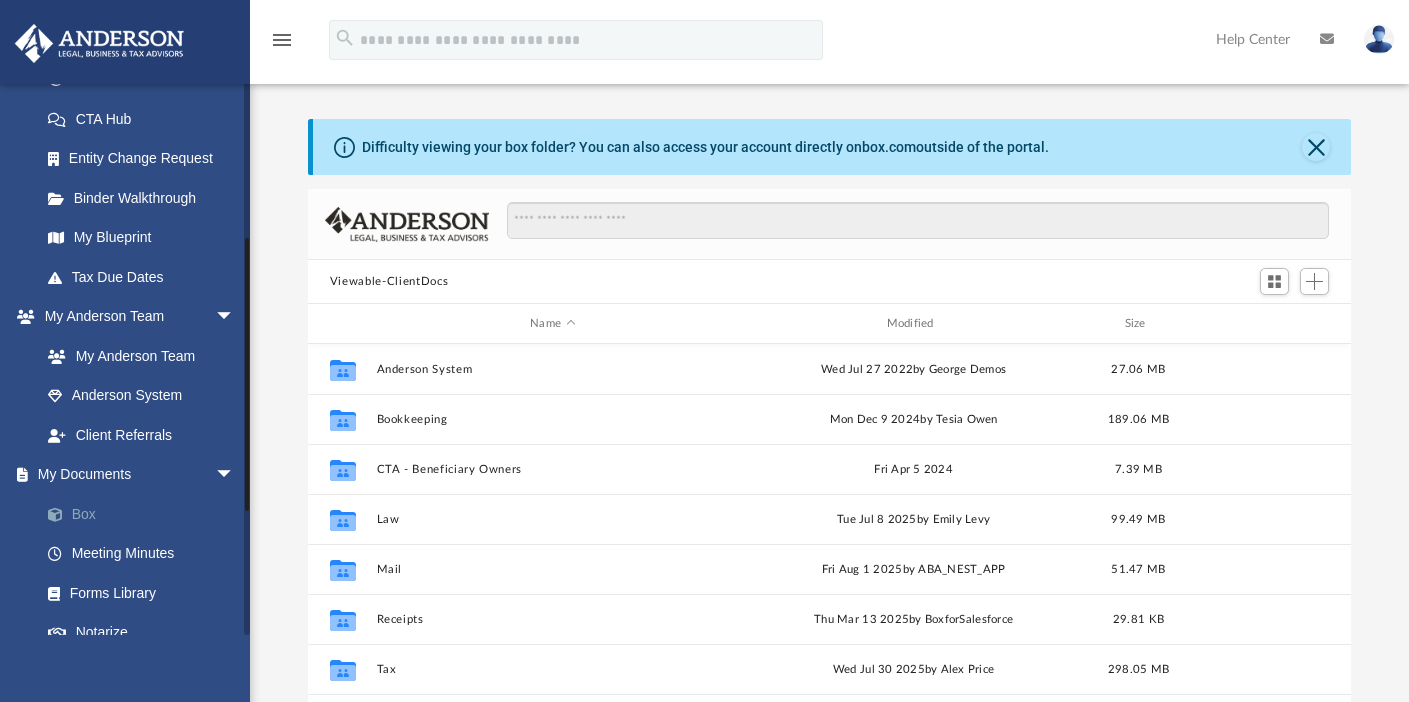 scroll, scrollTop: 440, scrollLeft: 1028, axis: both 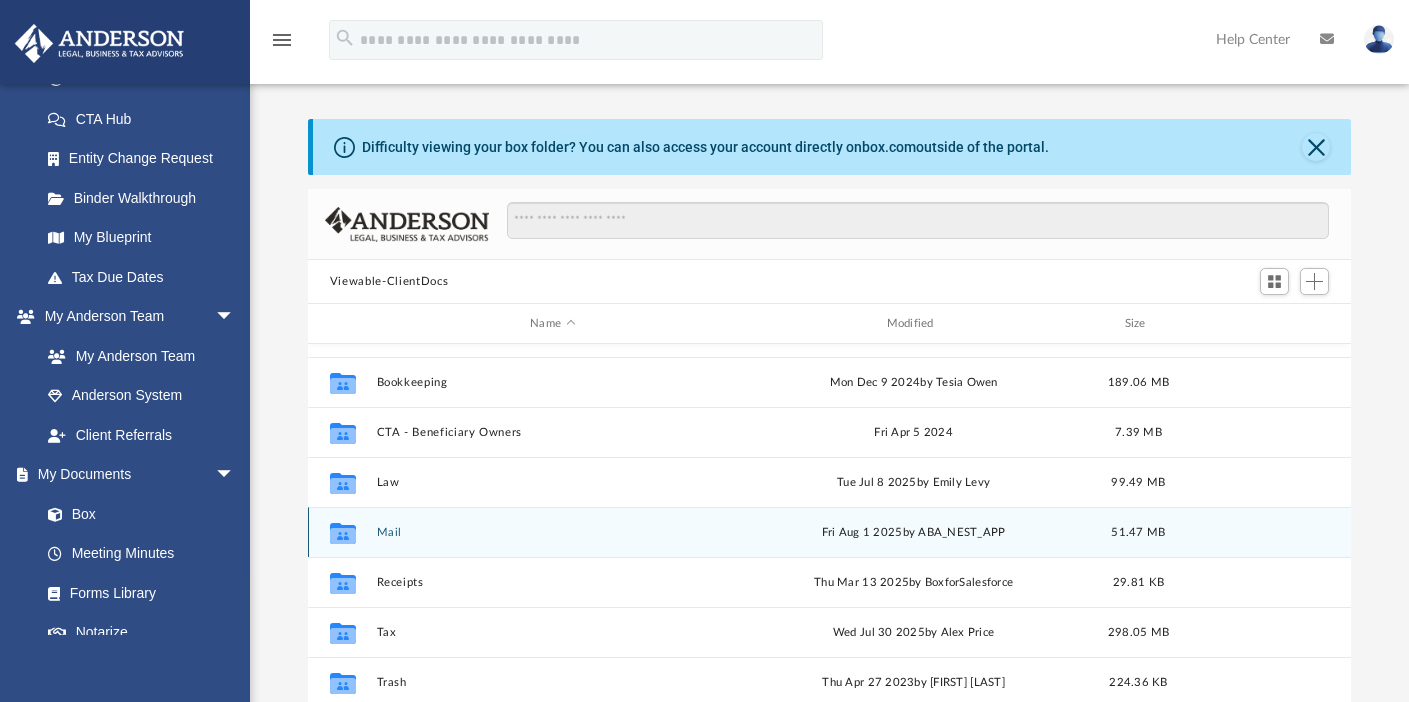 click on "Mail" at bounding box center (552, 532) 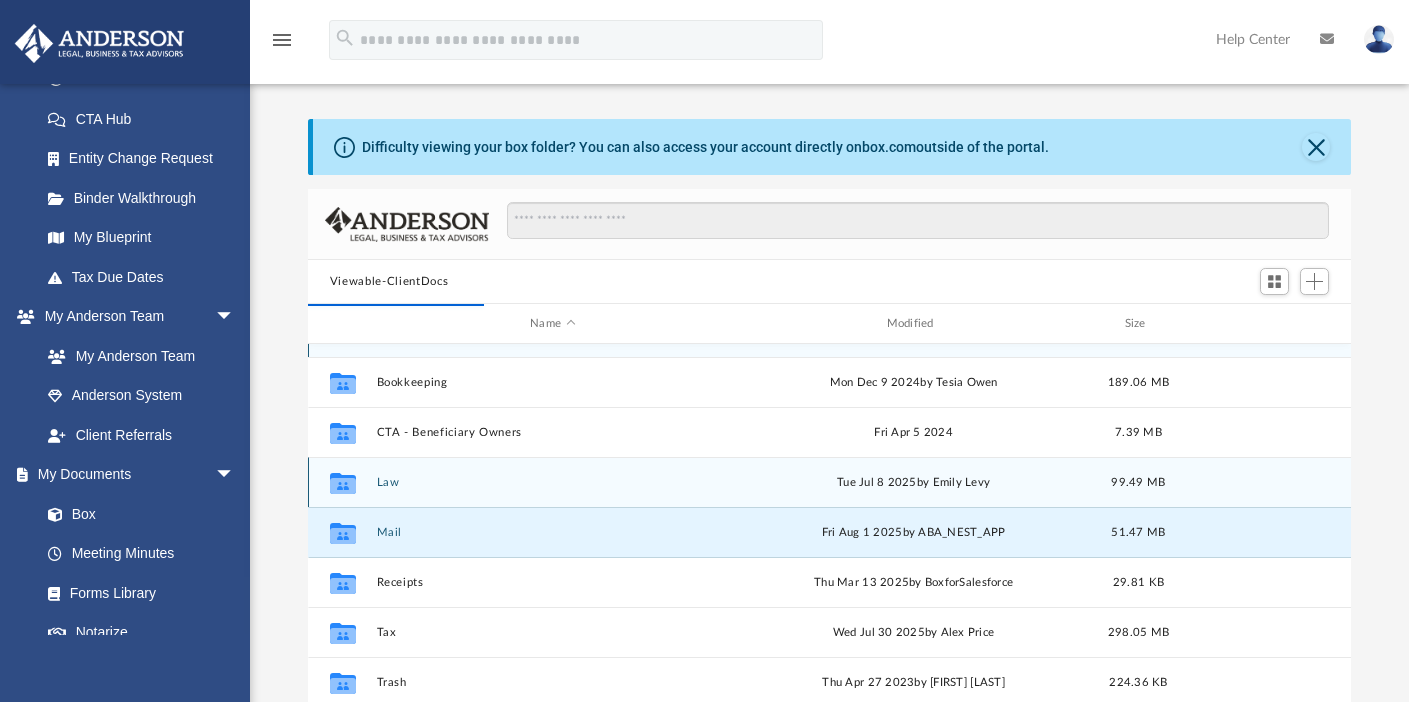 scroll, scrollTop: 378, scrollLeft: 1028, axis: both 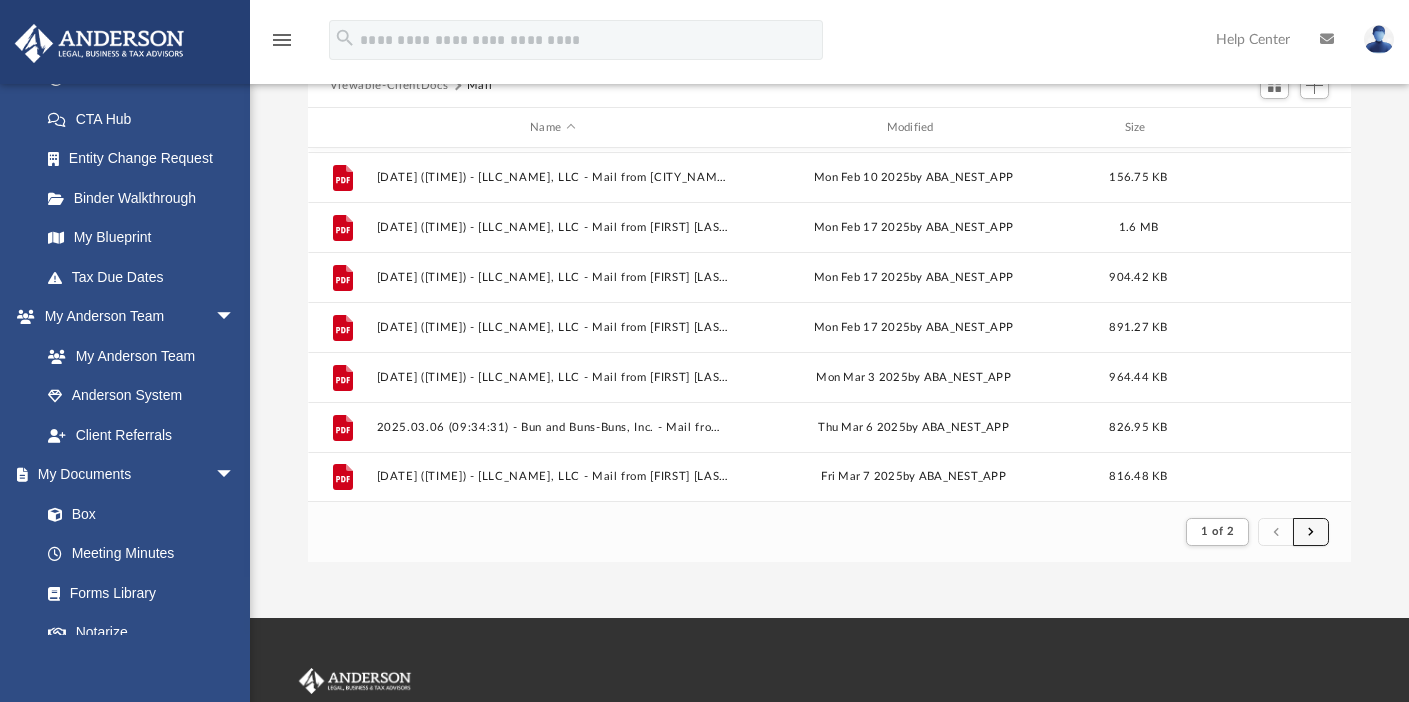 click at bounding box center [1311, 532] 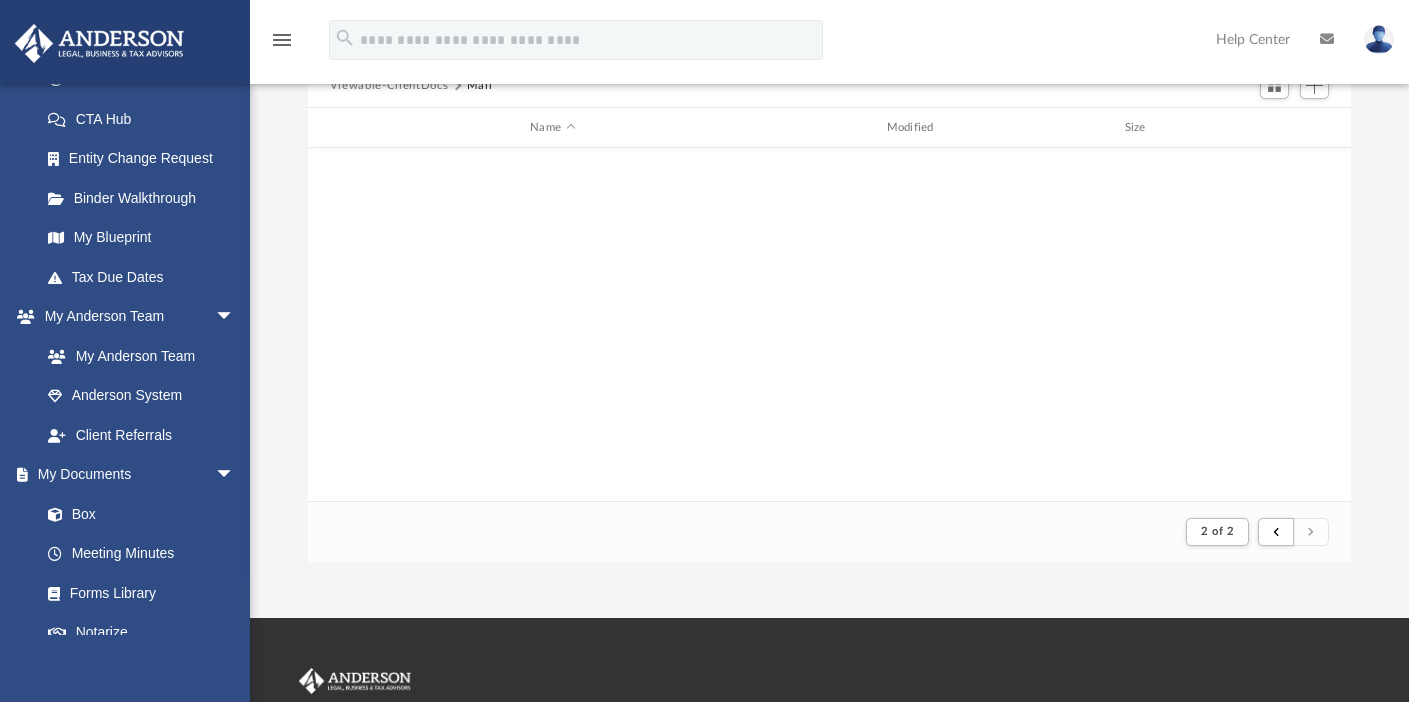 scroll, scrollTop: 0, scrollLeft: 0, axis: both 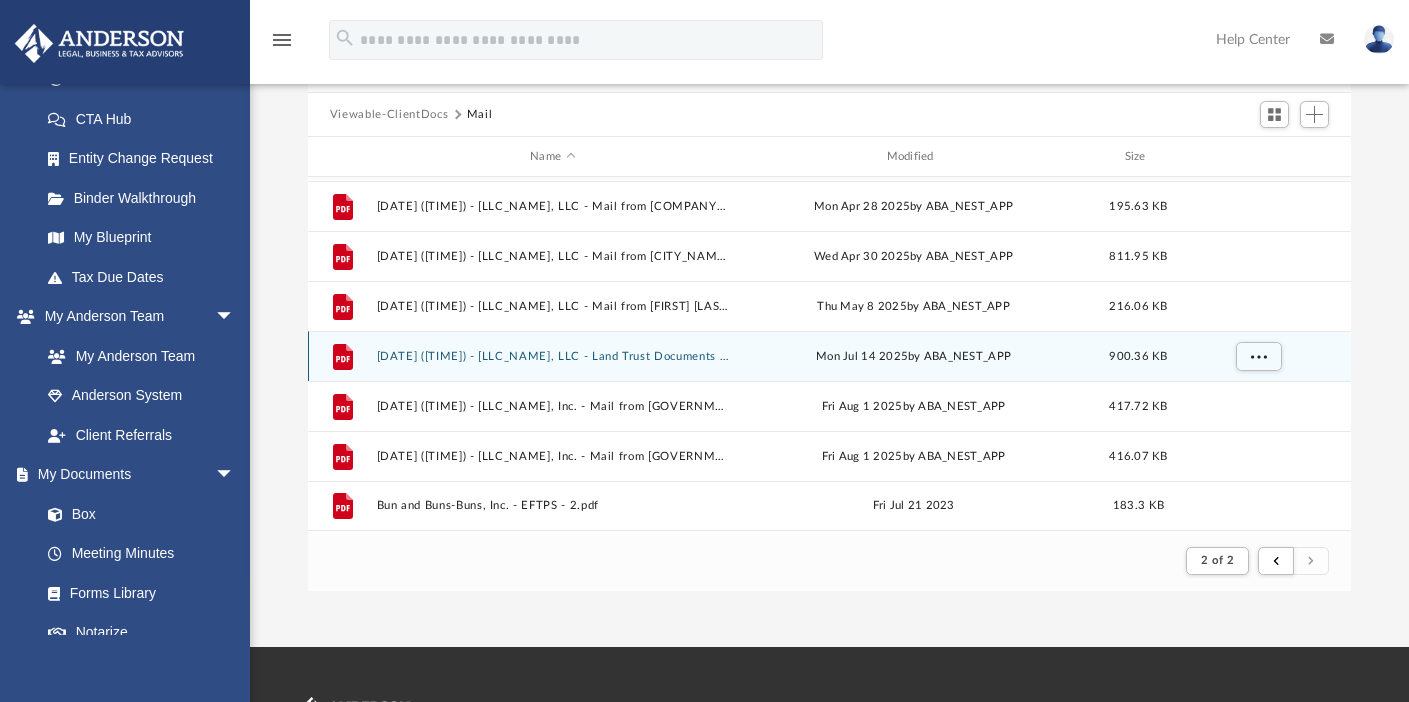 click on "File [DATE] ([TIME]) - [LLC_NAME], LLC - Land Trust Documents from [FIRST] [LAST] [DAY] [MONTH] [DATE] [YEAR] by [COMPANY_NAME] [SIZE]" at bounding box center (829, 356) 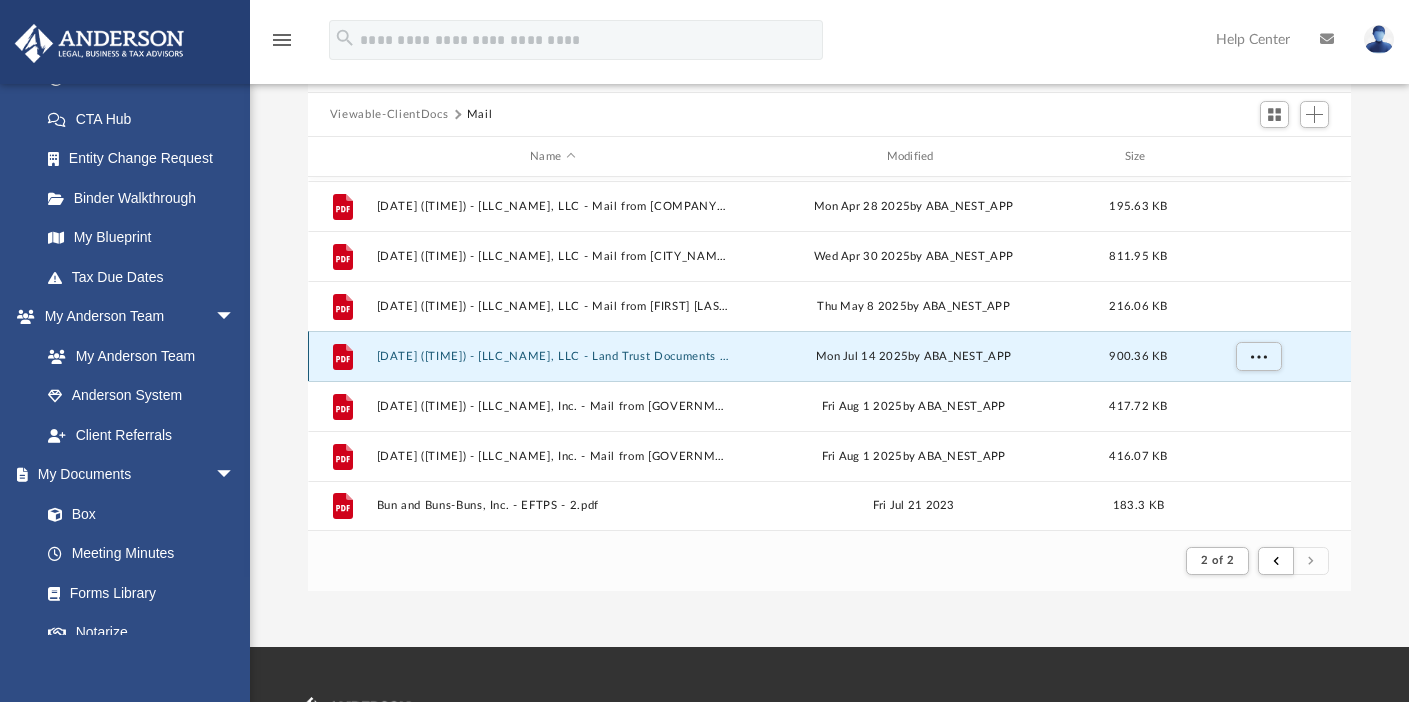 click on "[DATE] ([TIME]) - [LLC_NAME], LLC - Land Trust Documents from [FIRST] [LAST].pdf" at bounding box center [552, 356] 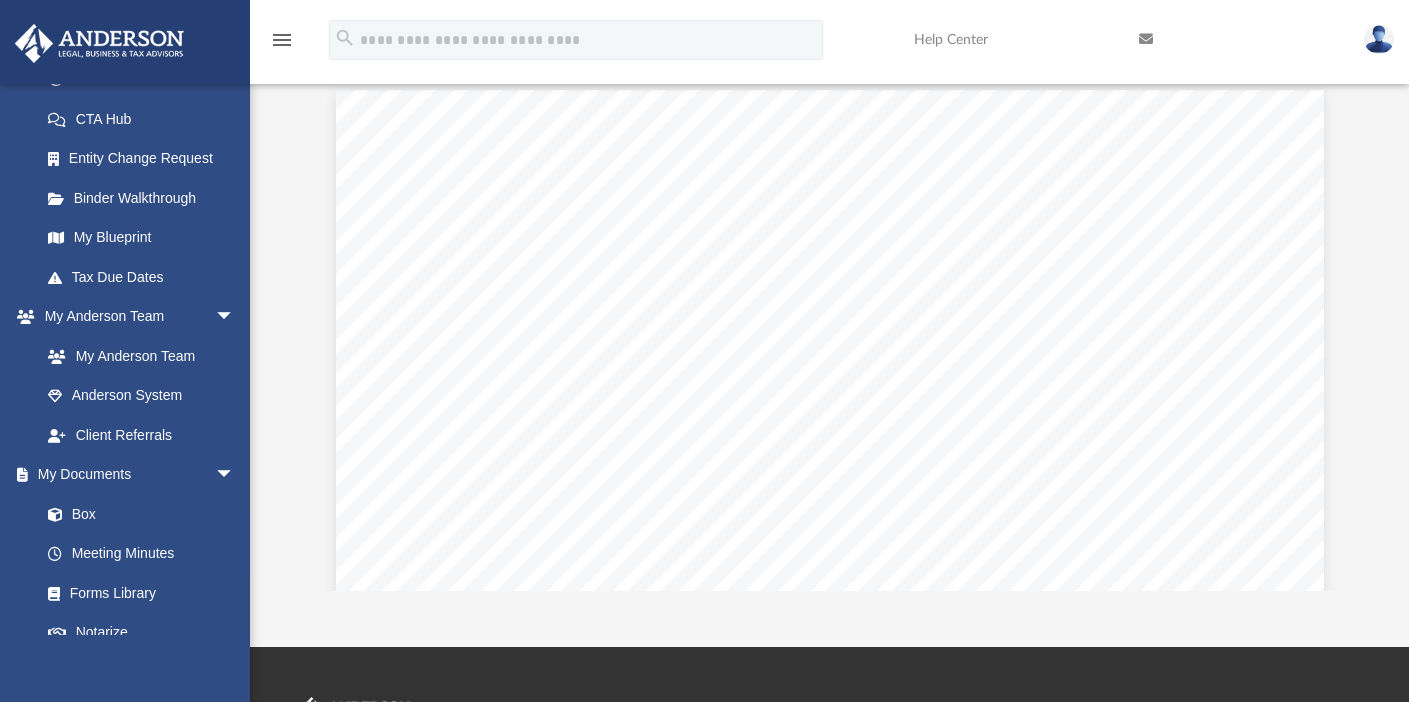 scroll, scrollTop: 0, scrollLeft: 0, axis: both 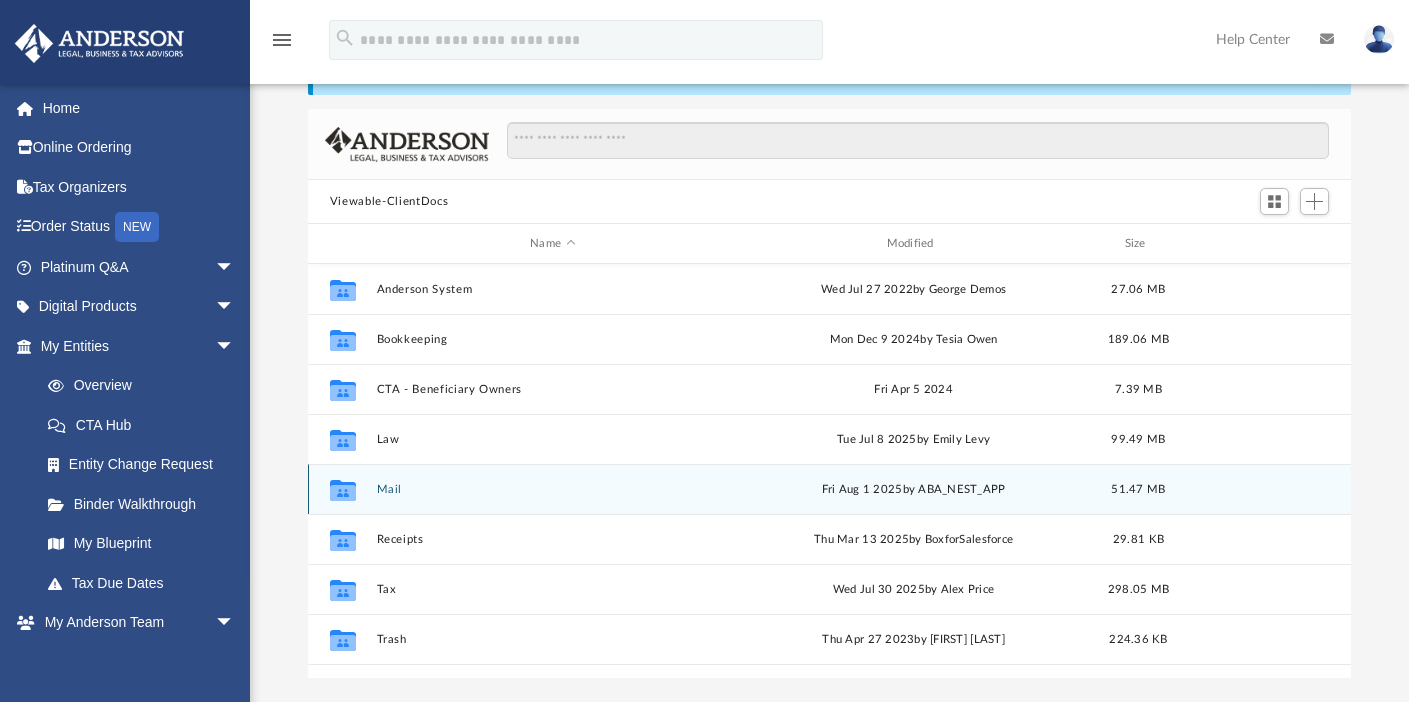 click on "Mail" at bounding box center (552, 489) 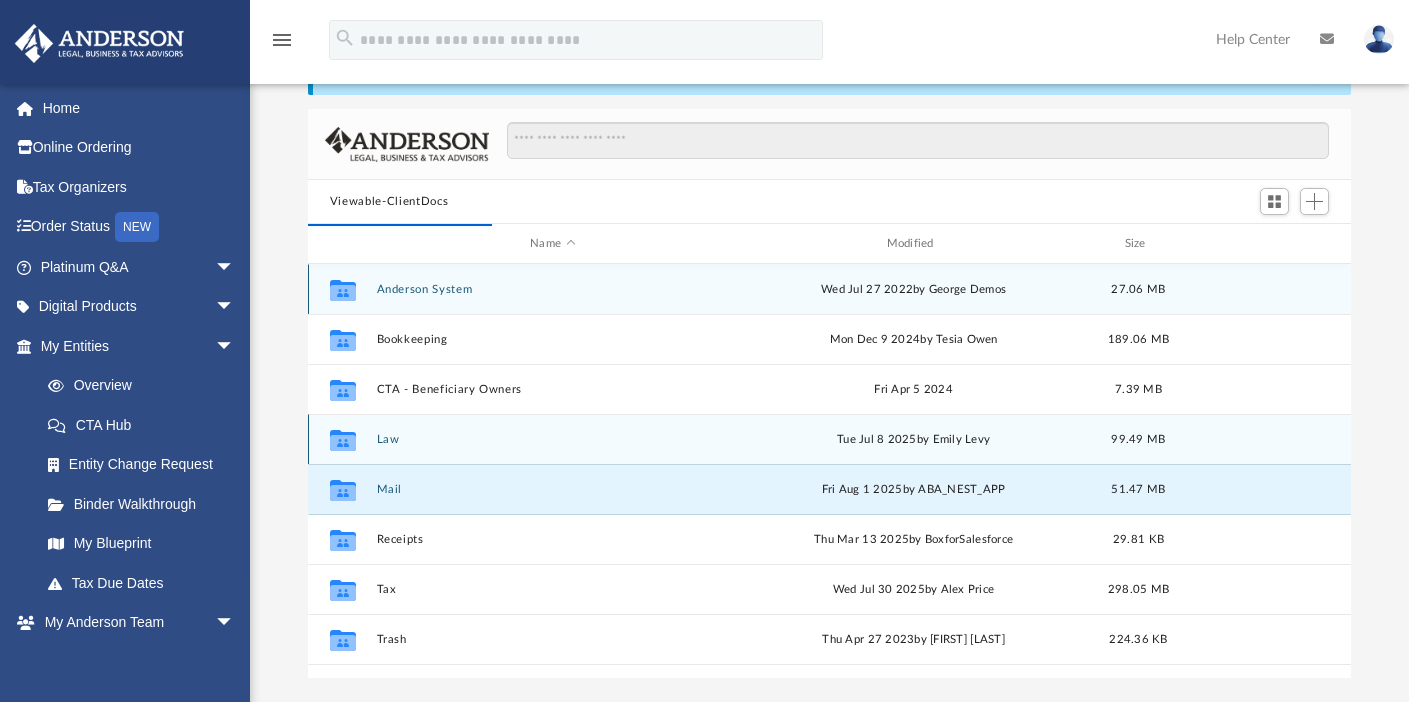 scroll, scrollTop: 378, scrollLeft: 1028, axis: both 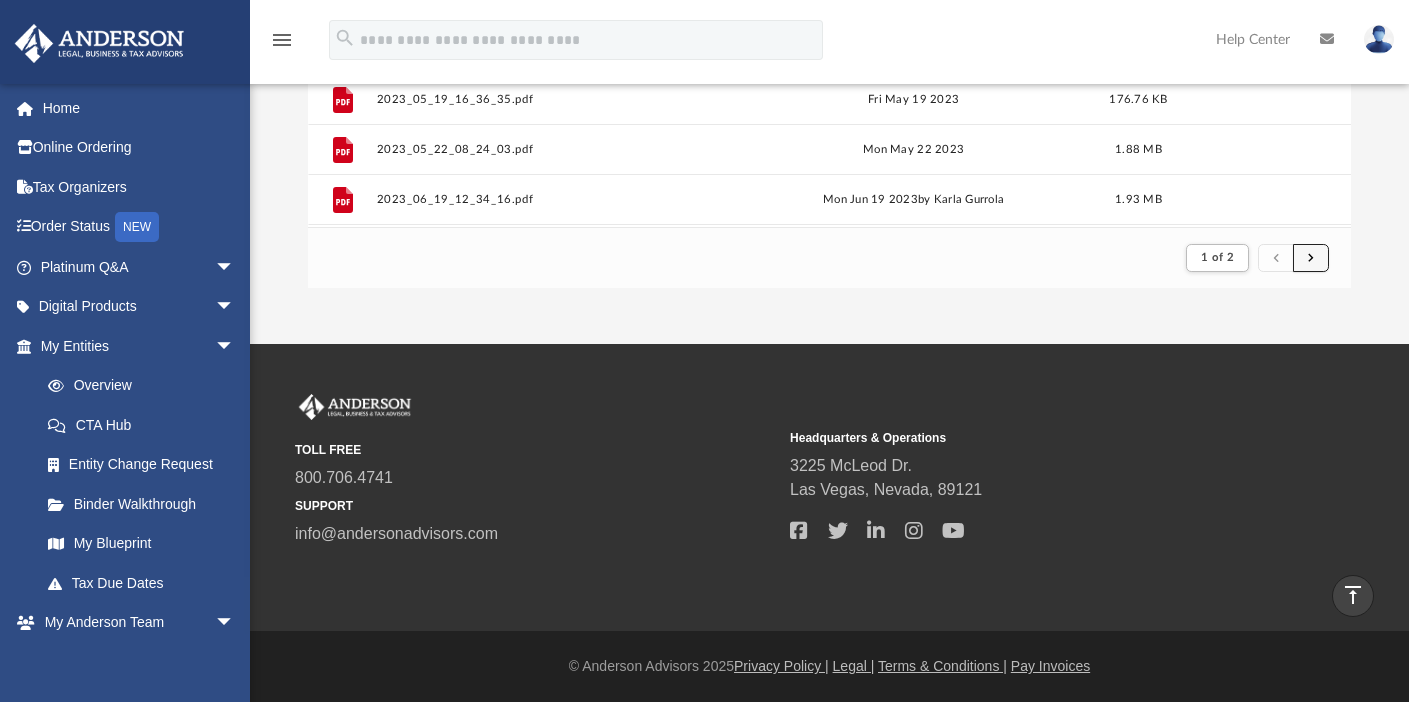 click at bounding box center [1311, 257] 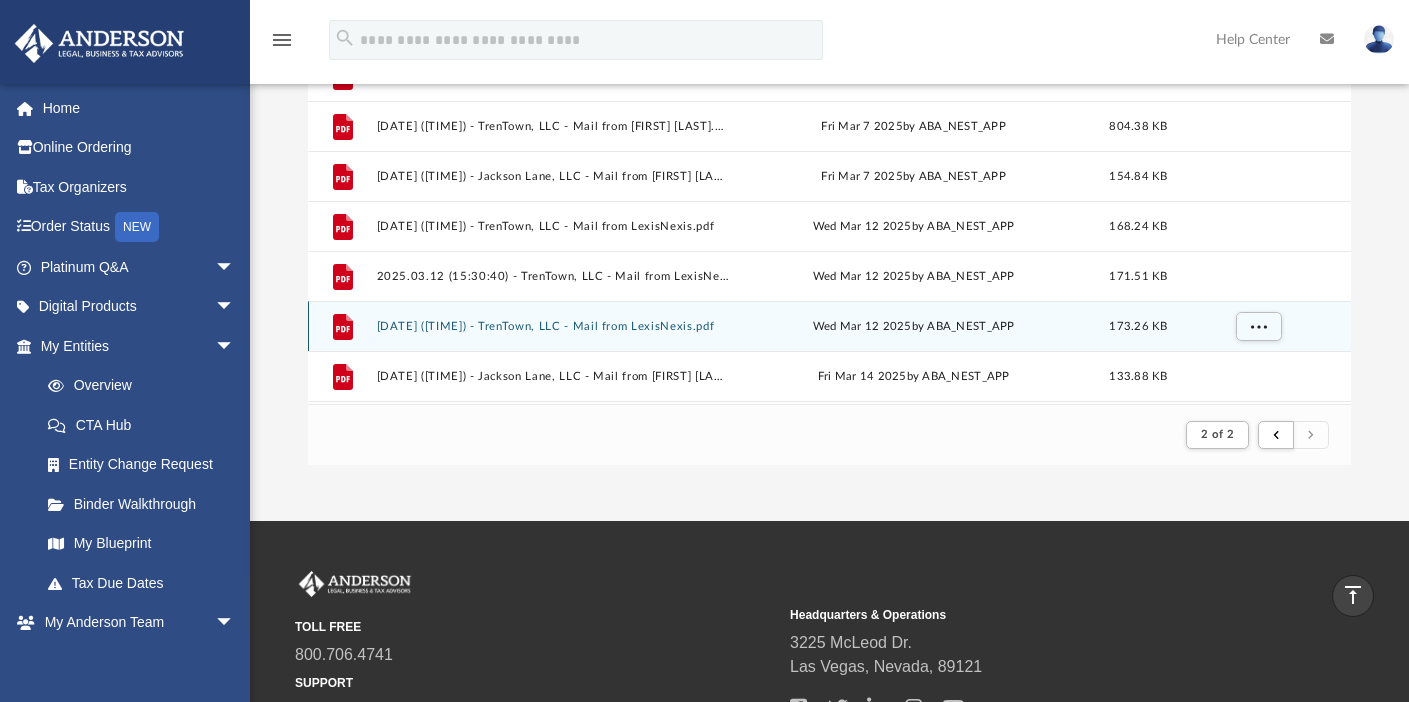 scroll, scrollTop: 291, scrollLeft: 0, axis: vertical 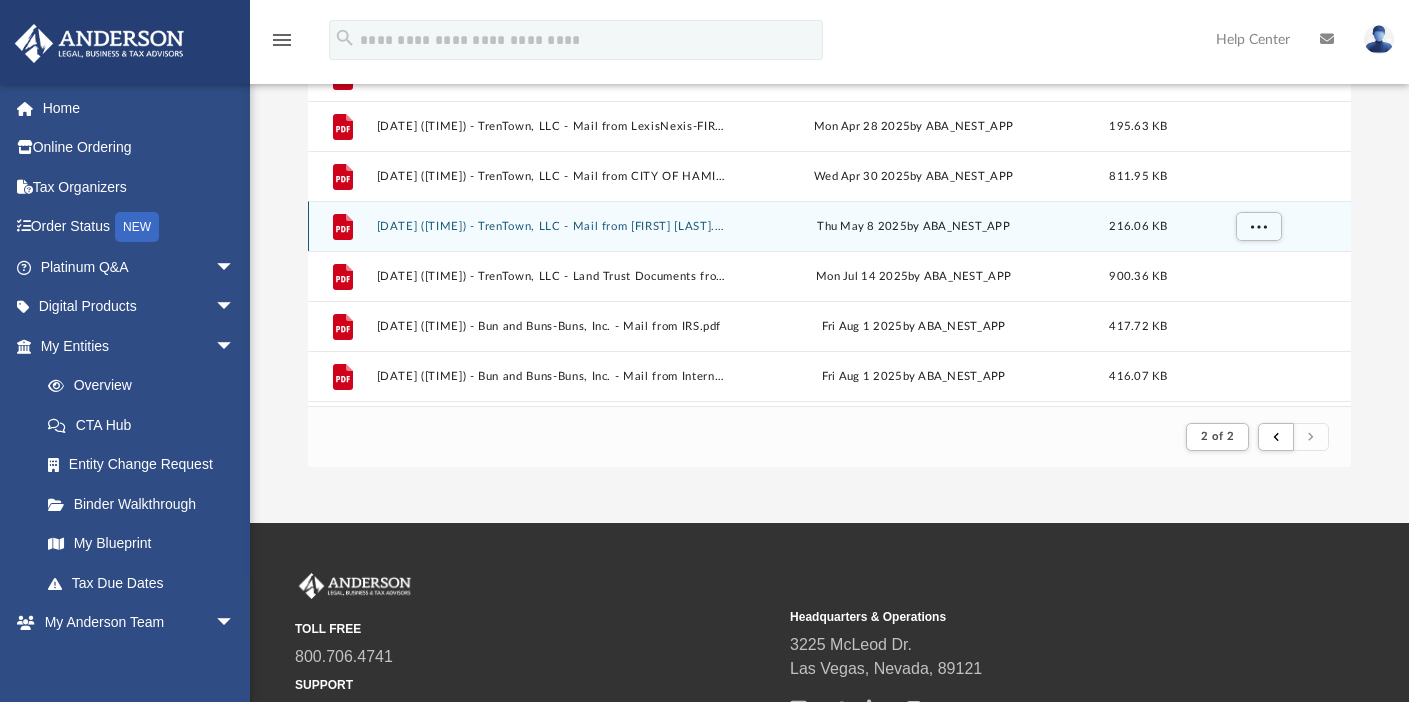 click on "[DATE] ([TIME]) - [LLC_NAME], LLC - Mail from [FIRST] [LAST].pdf" at bounding box center [552, 226] 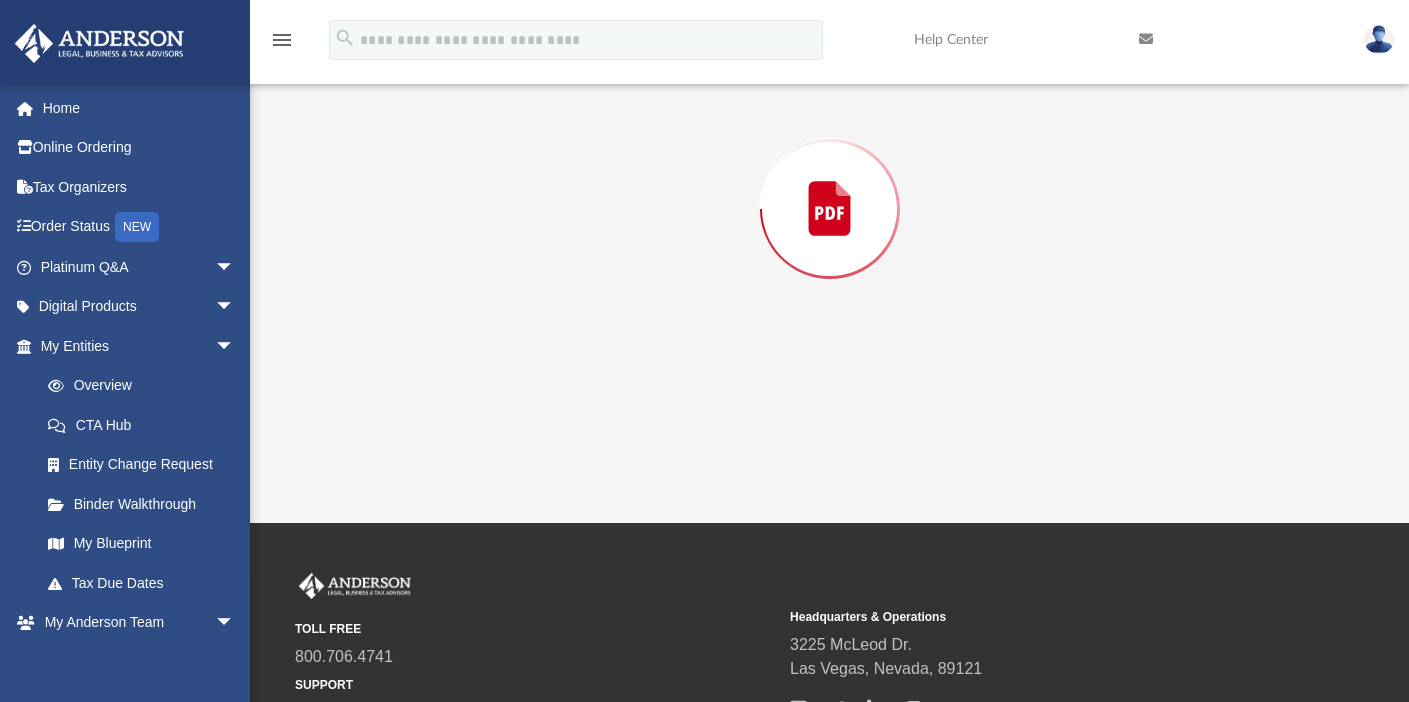 scroll, scrollTop: 189, scrollLeft: 0, axis: vertical 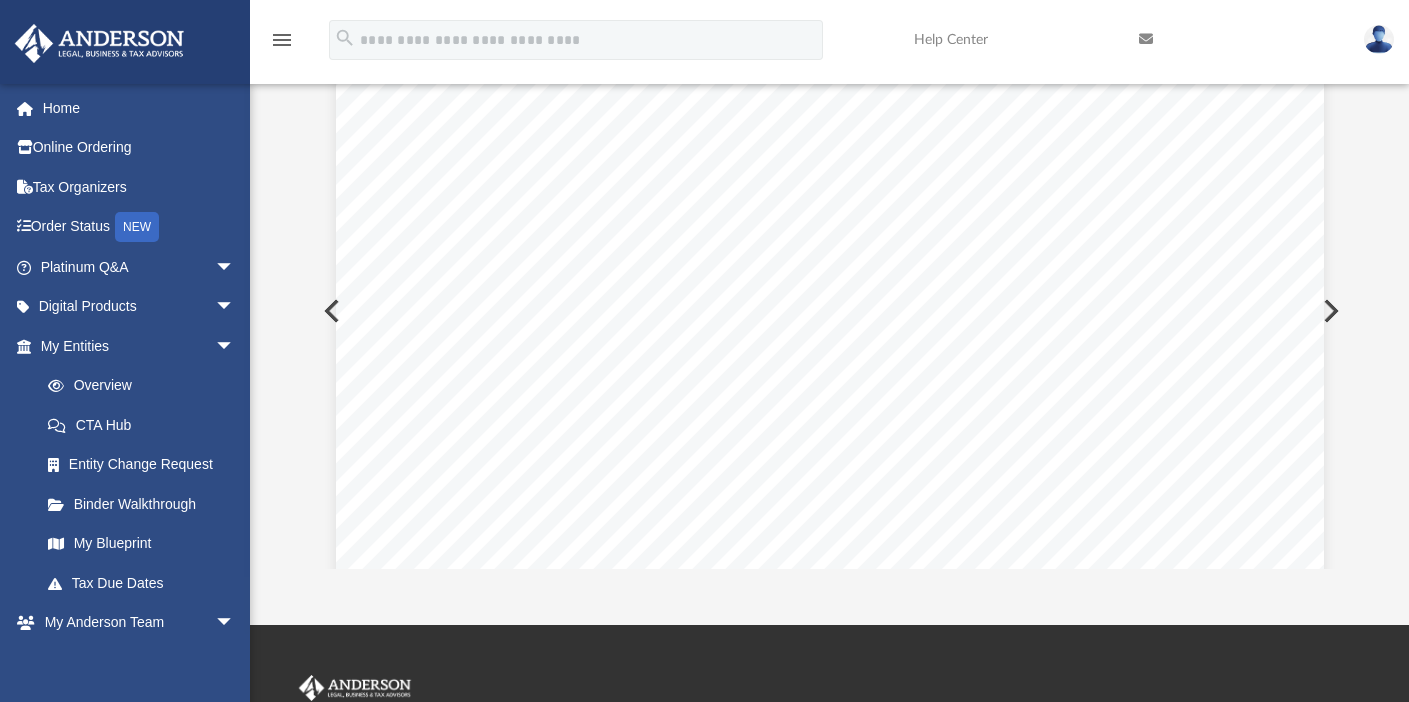 click at bounding box center [1329, 311] 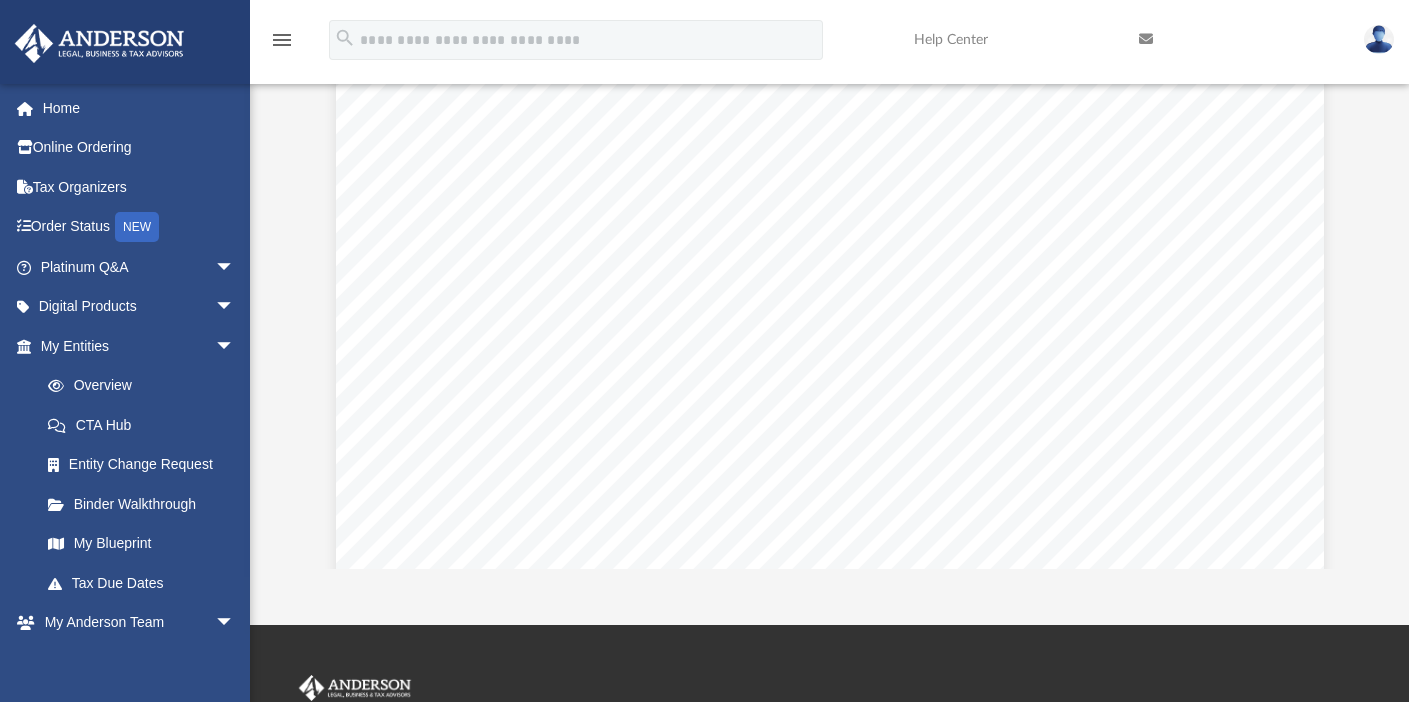 scroll, scrollTop: 0, scrollLeft: 0, axis: both 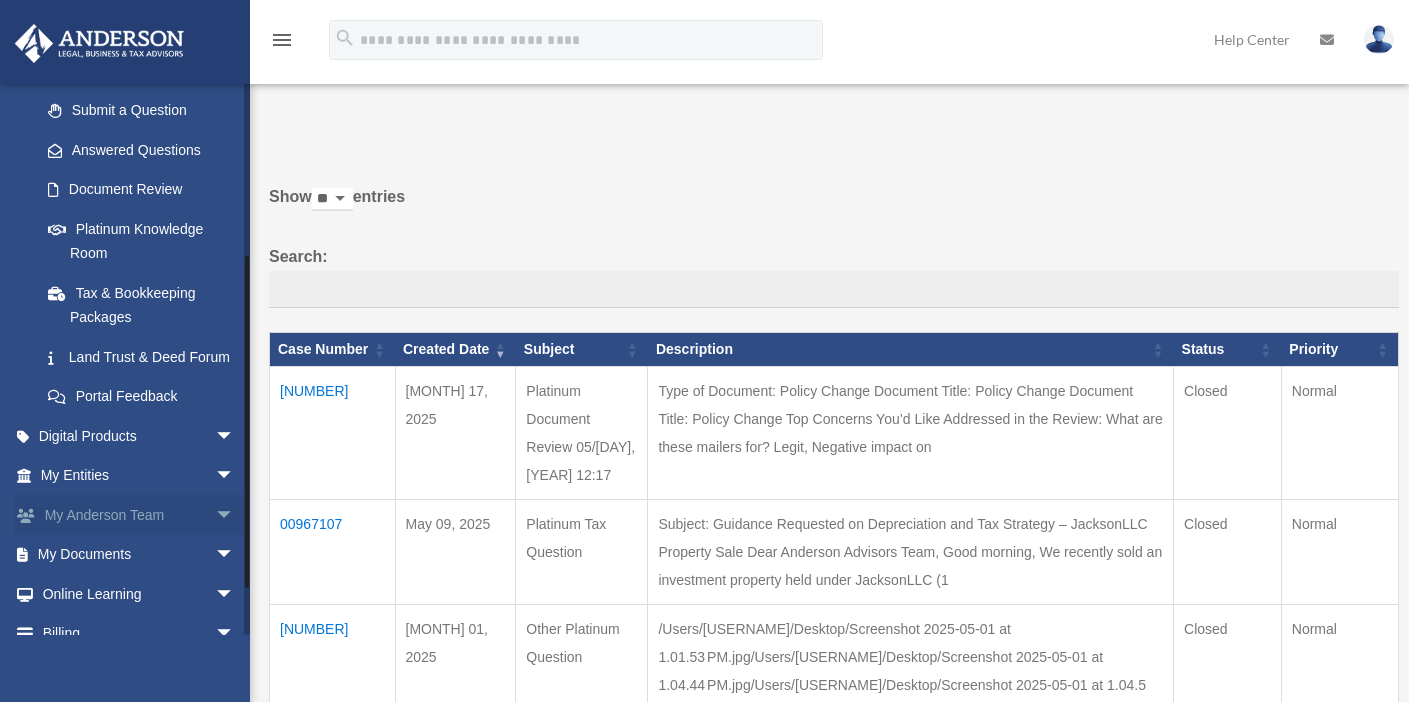 click on "arrow_drop_down" at bounding box center [235, 515] 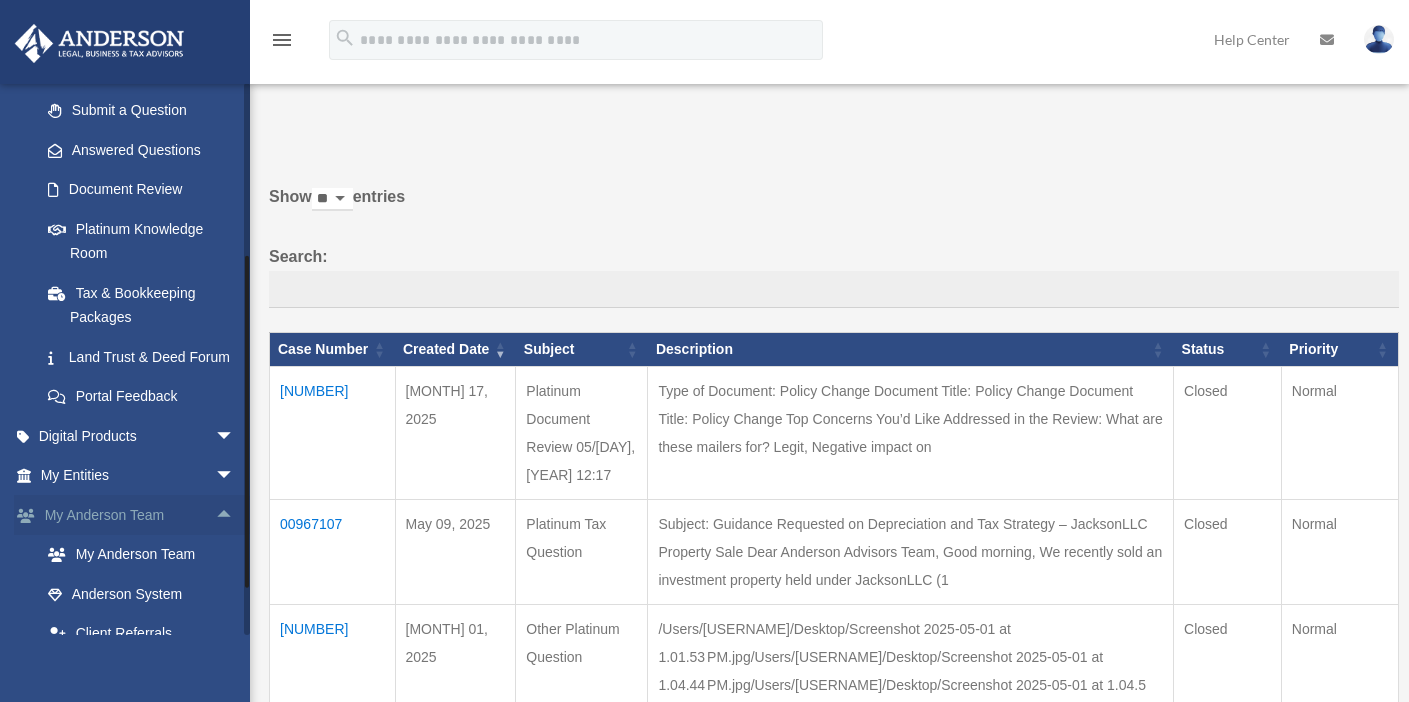 click on "arrow_drop_up" at bounding box center [235, 515] 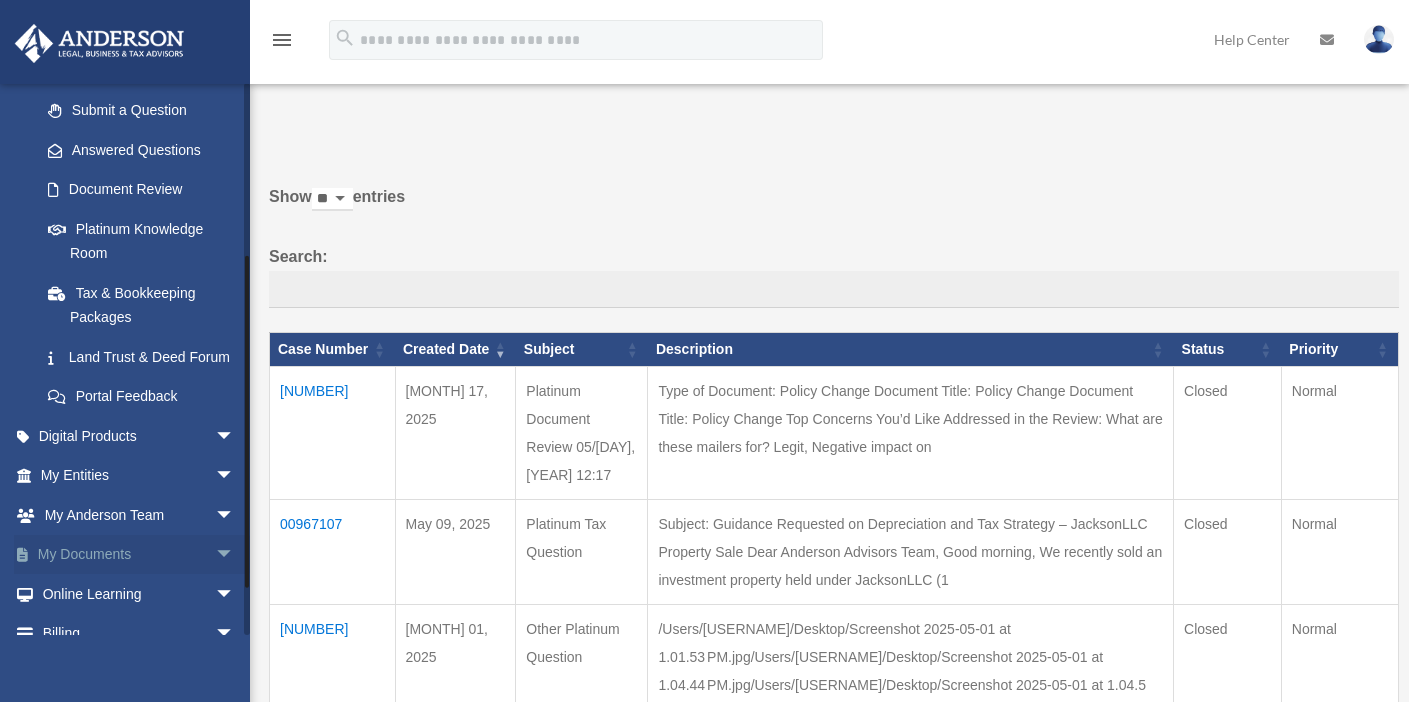 click on "arrow_drop_down" at bounding box center [235, 555] 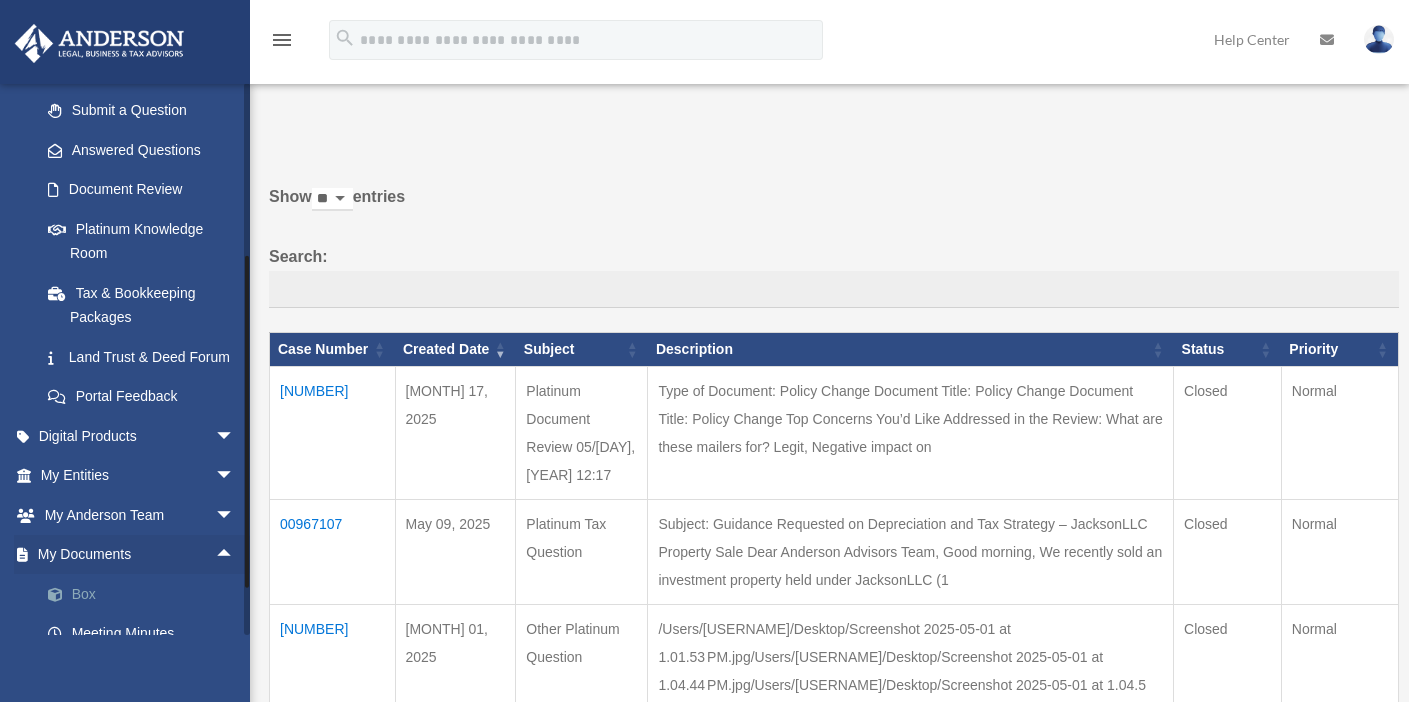click on "Box" at bounding box center [146, 594] 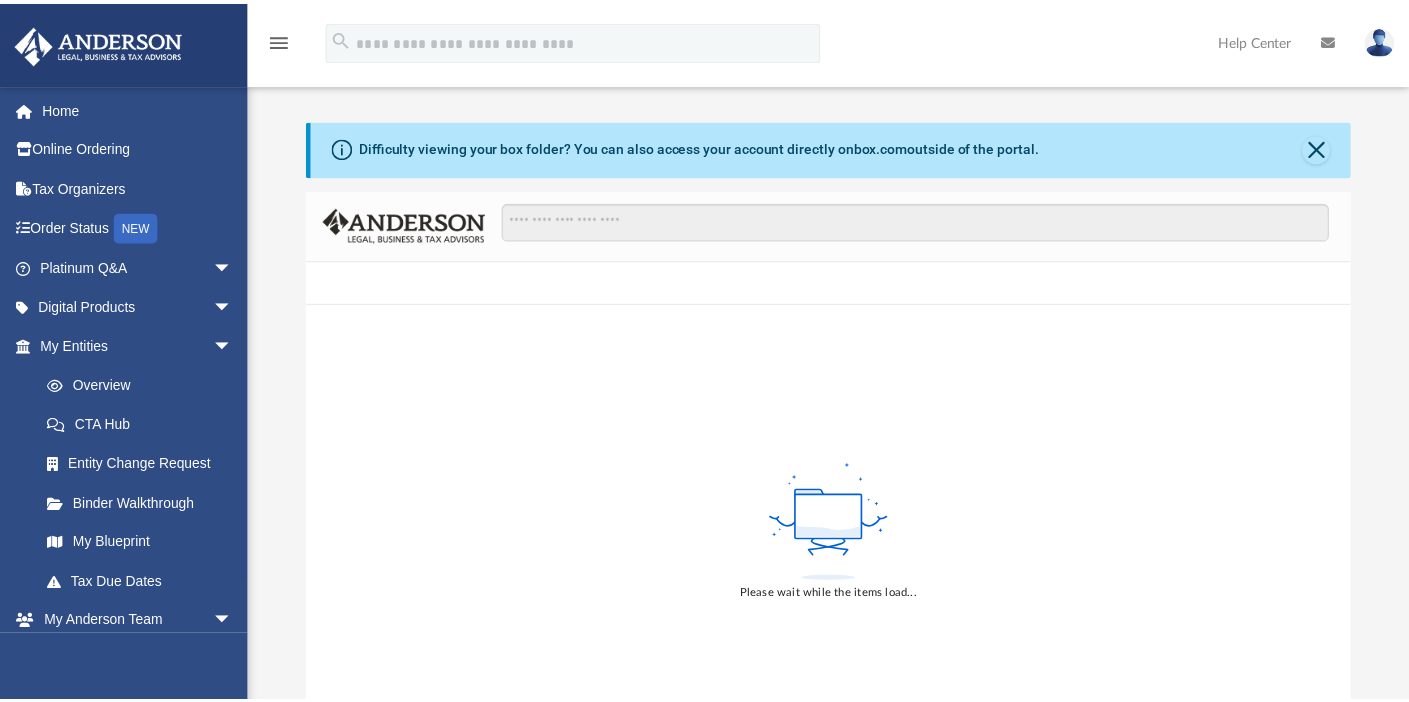scroll, scrollTop: 0, scrollLeft: 0, axis: both 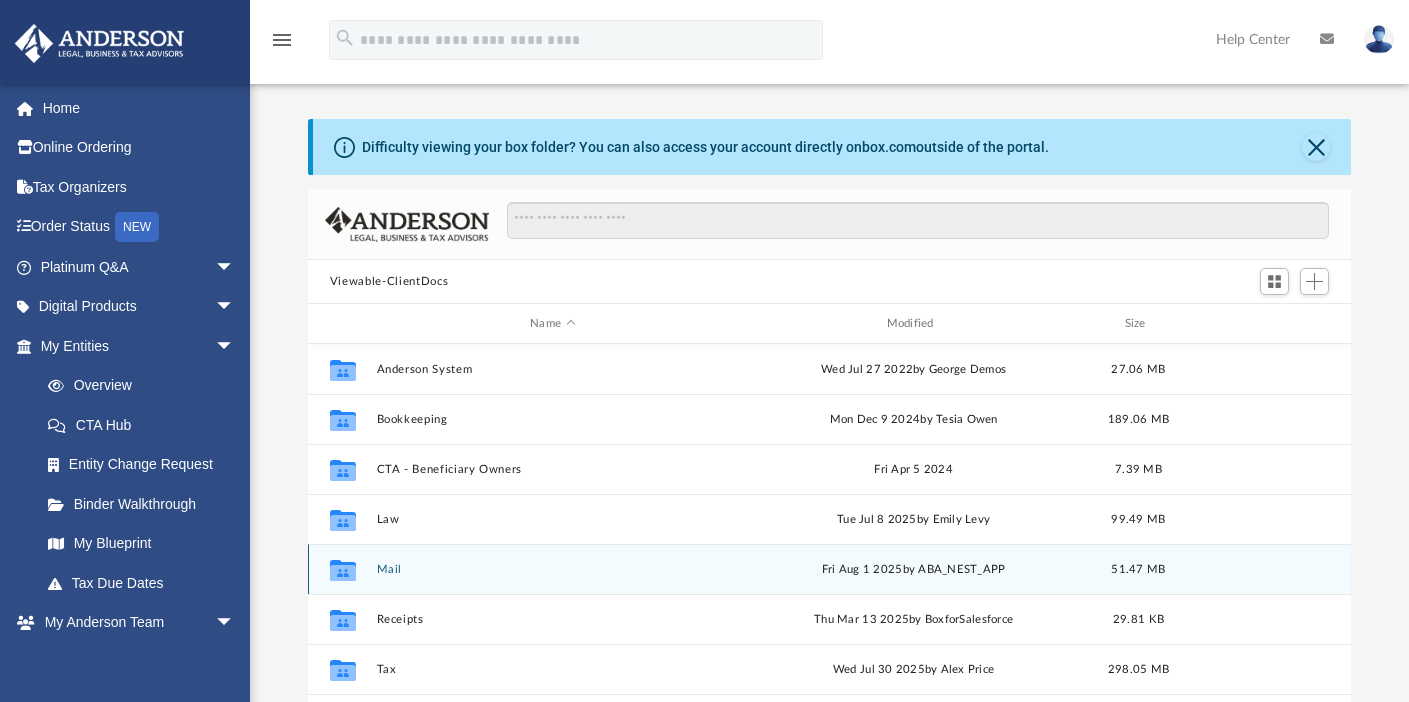 click on "Mail" at bounding box center [552, 569] 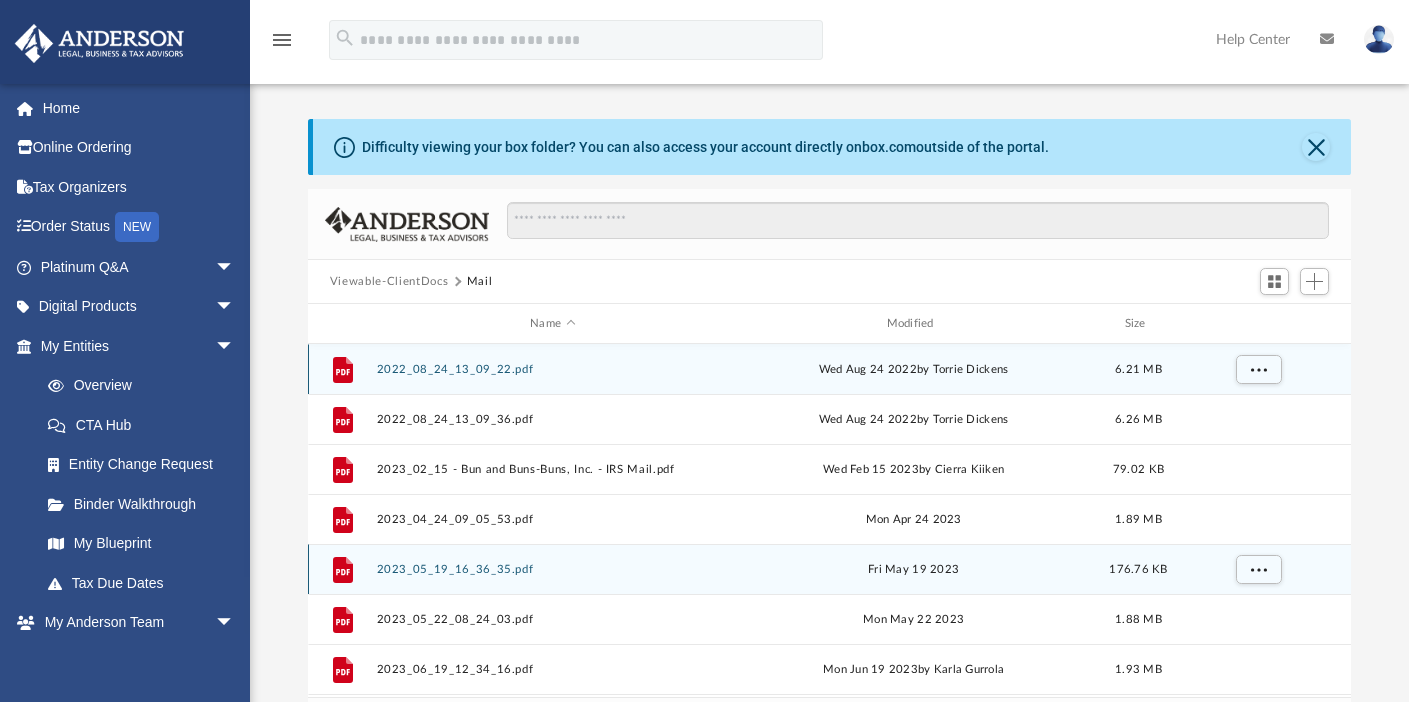 scroll, scrollTop: 378, scrollLeft: 1028, axis: both 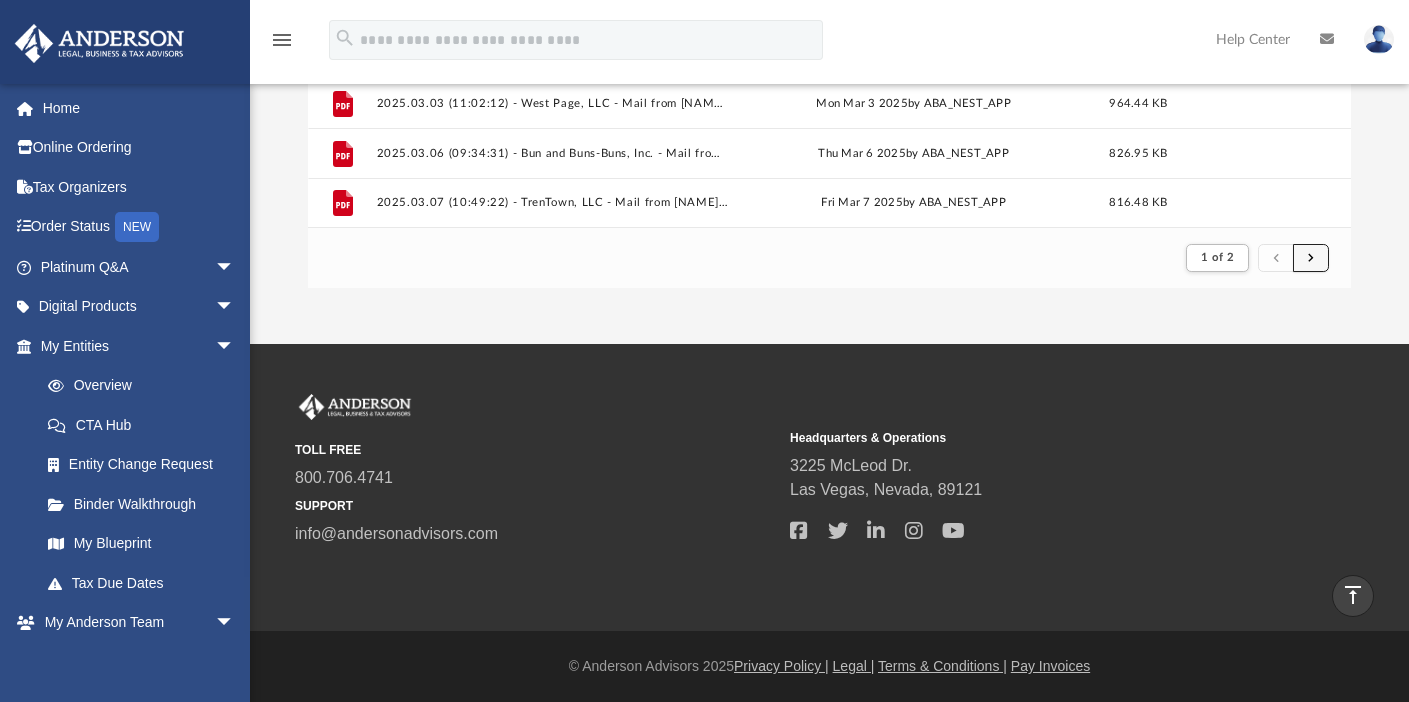 click at bounding box center [1311, 258] 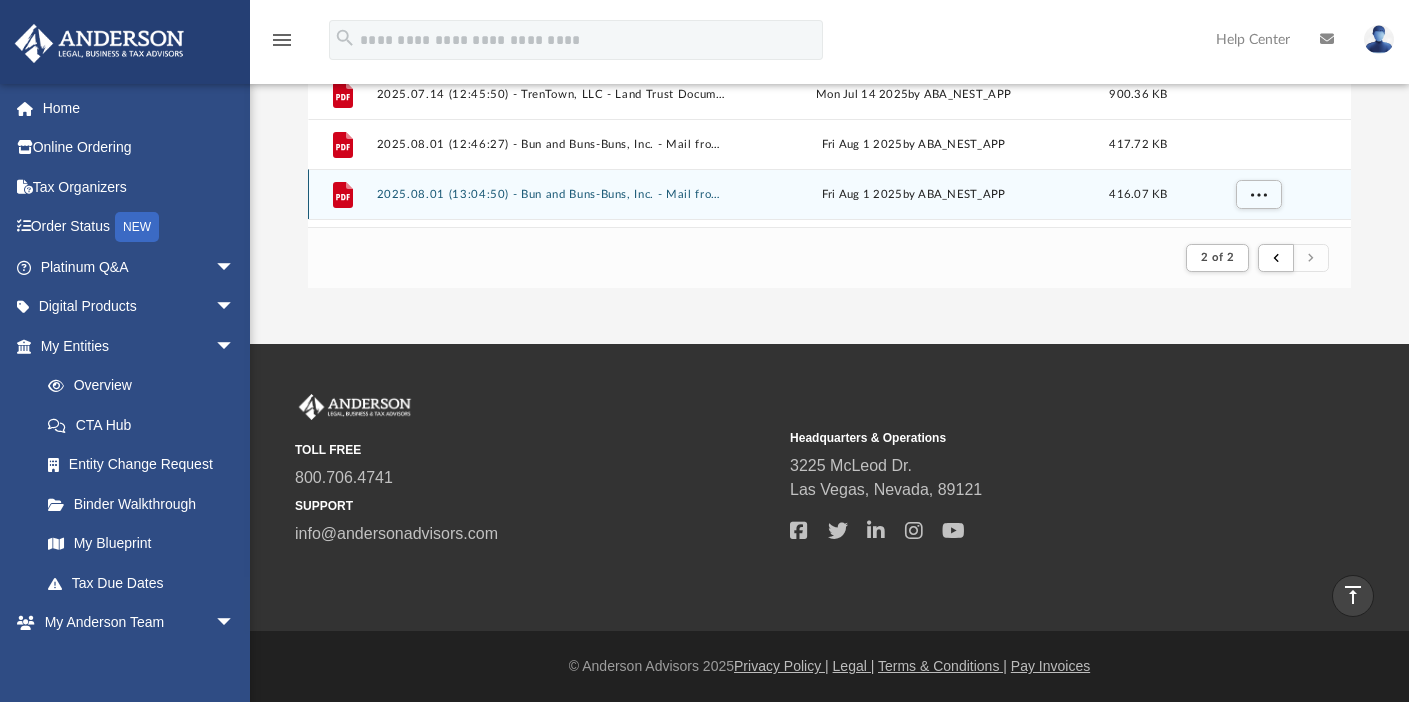scroll, scrollTop: 851, scrollLeft: 0, axis: vertical 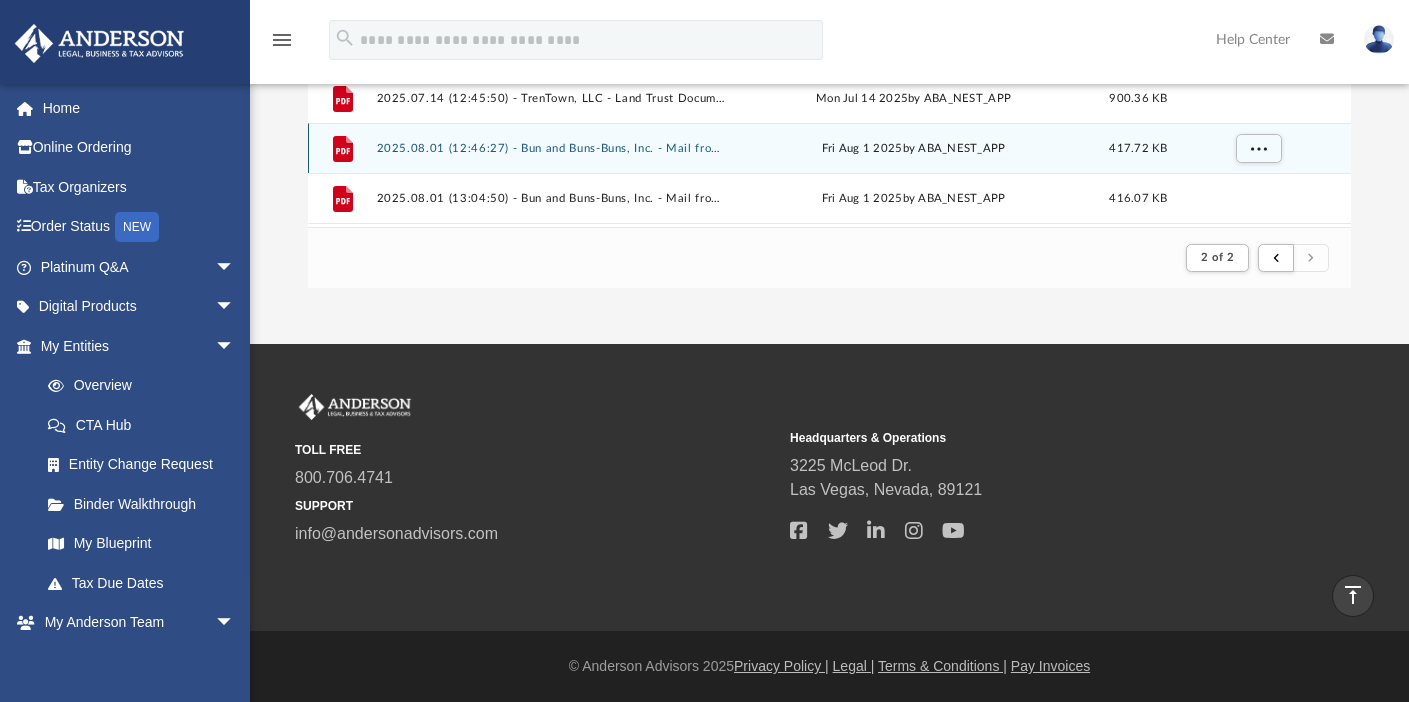 click on "2025.08.01 (12:46:27) - Bun and Buns-Buns, Inc. - Mail from IRS.pdf" at bounding box center (552, 148) 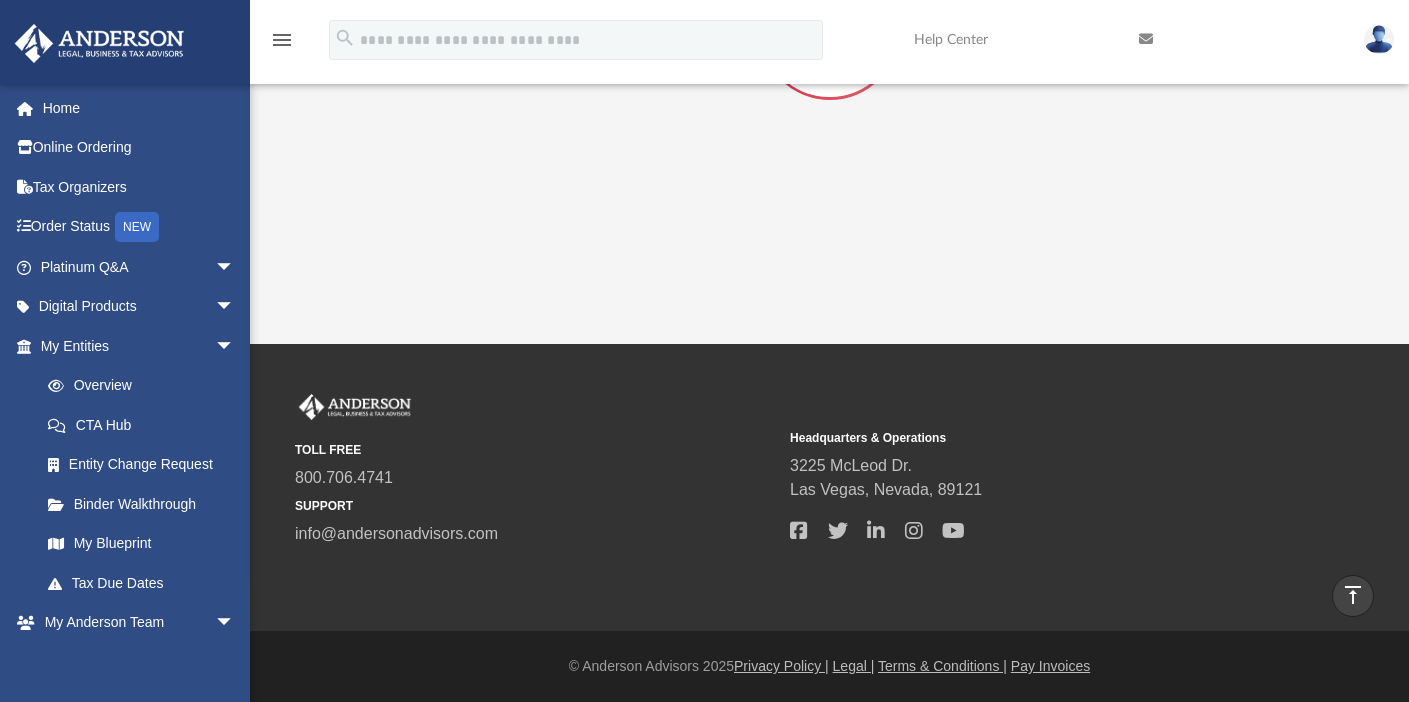 scroll, scrollTop: 189, scrollLeft: 0, axis: vertical 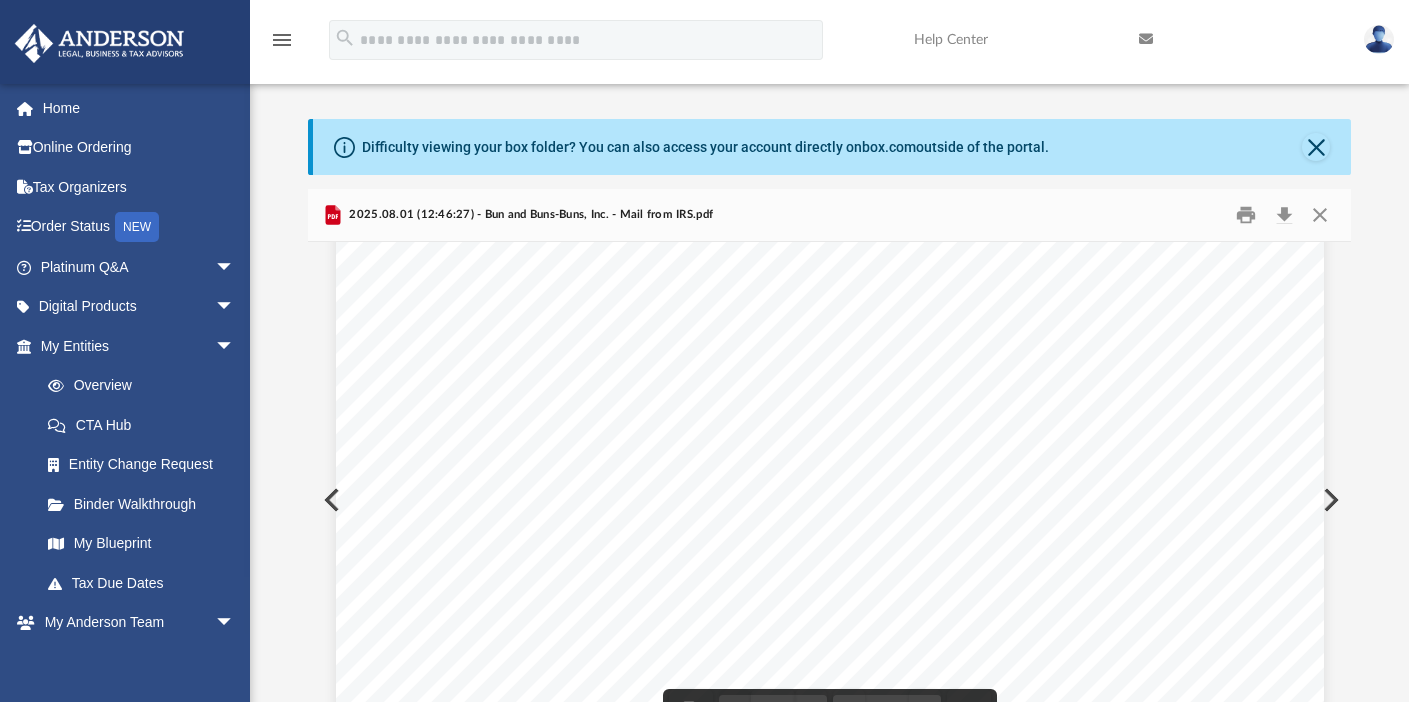 click at bounding box center [1329, 500] 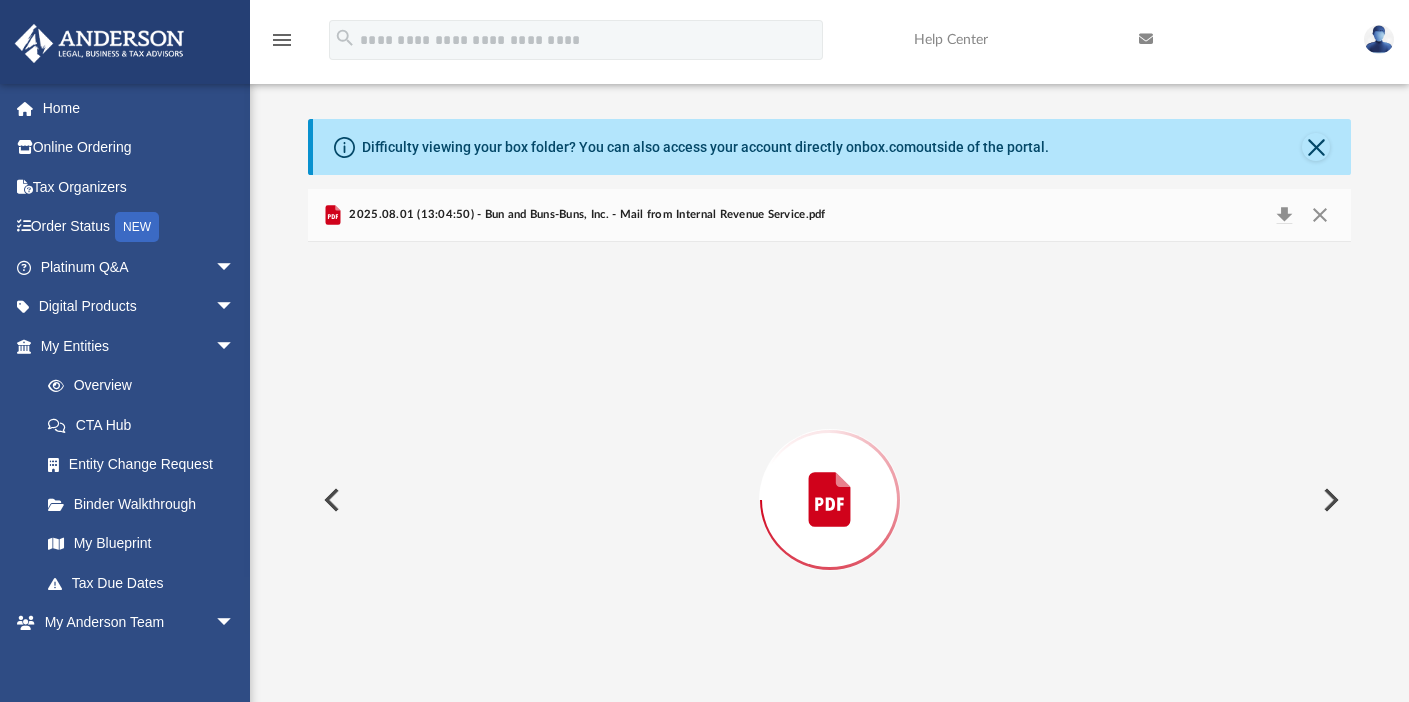 scroll, scrollTop: 56, scrollLeft: 0, axis: vertical 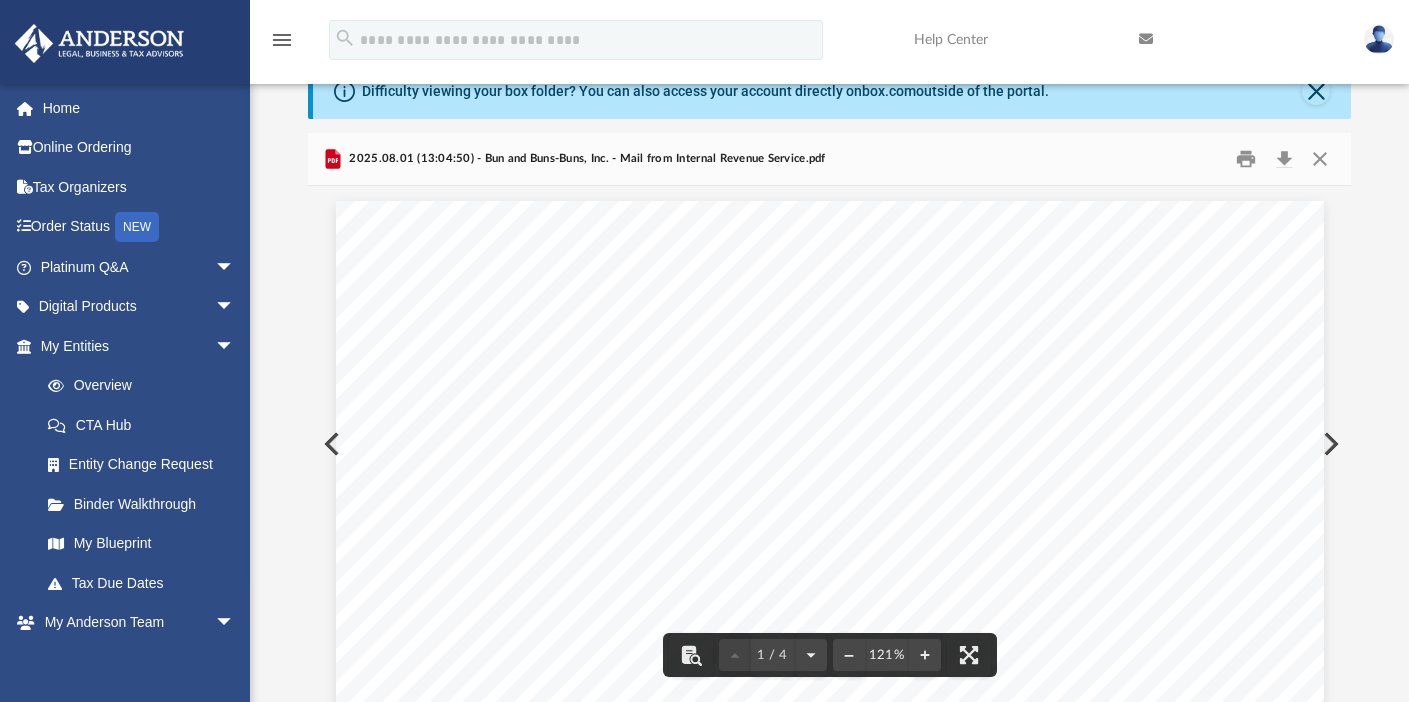 click at bounding box center (330, 444) 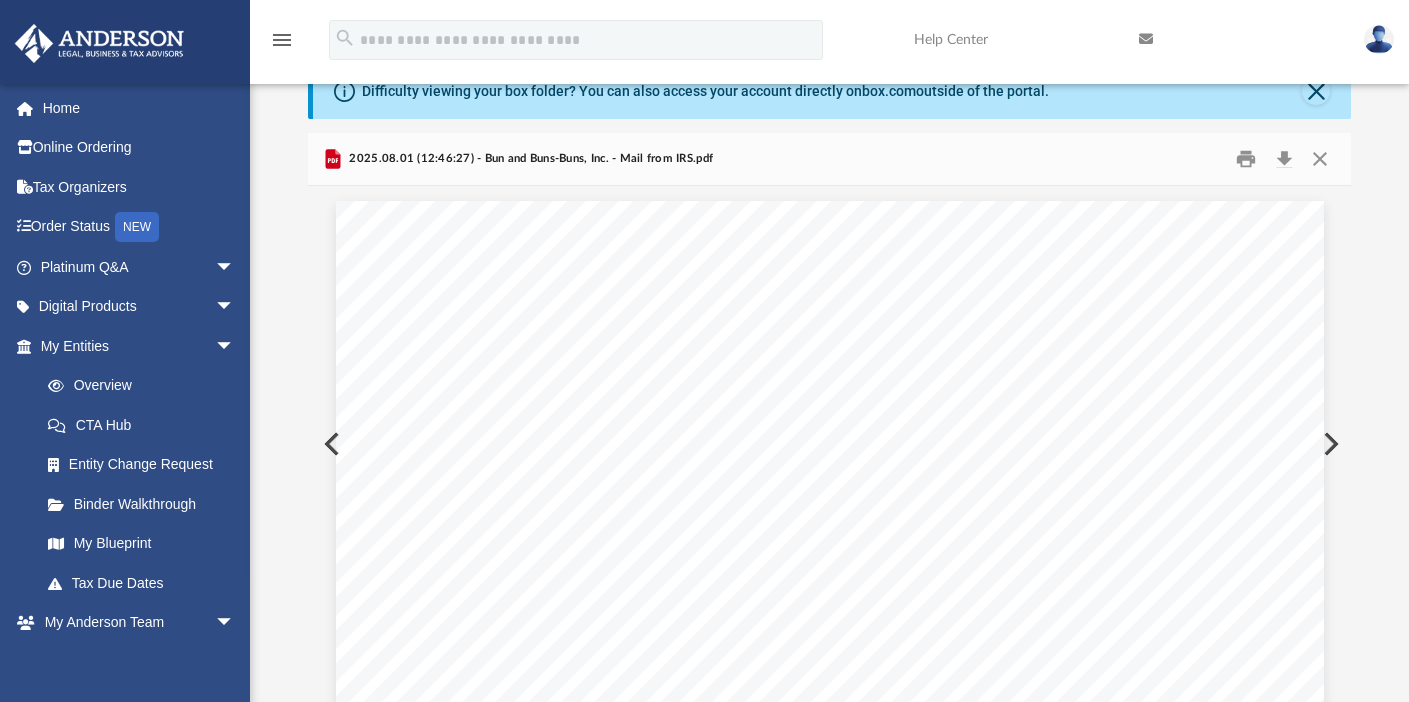 click at bounding box center (330, 444) 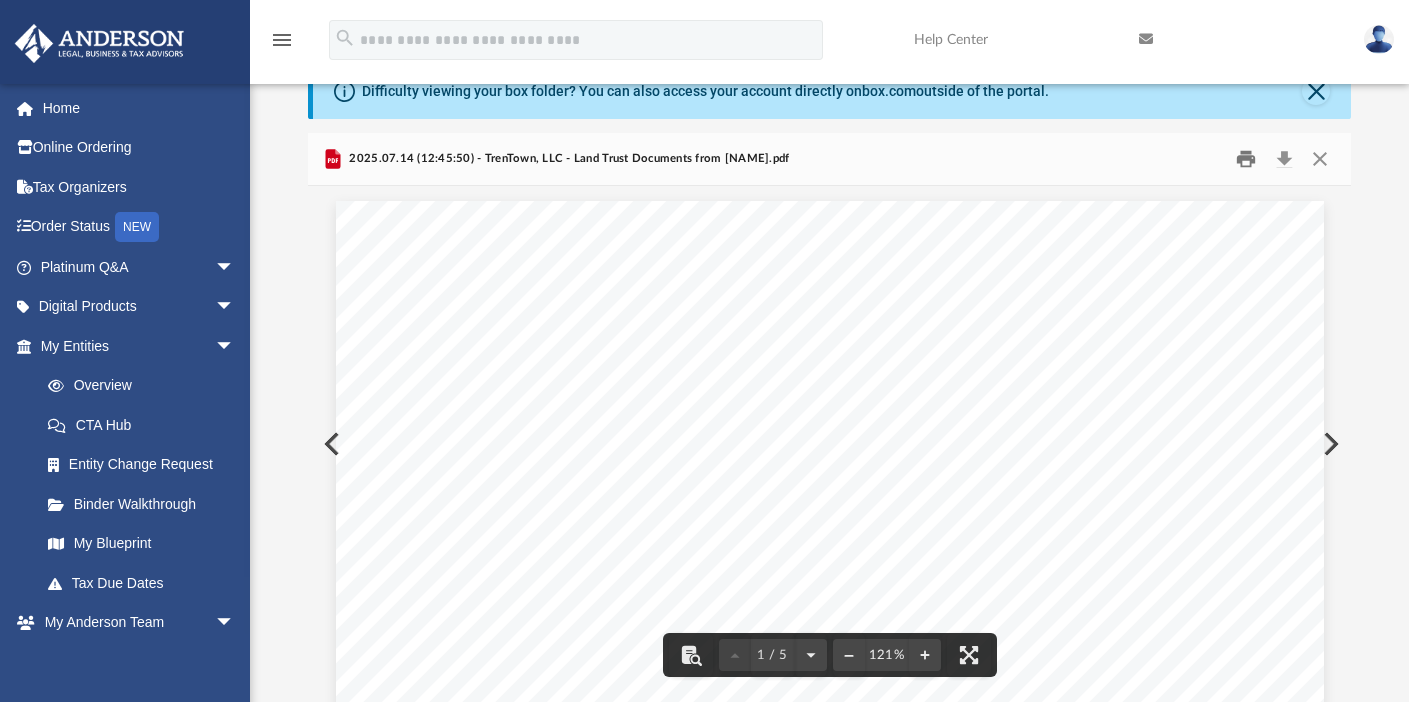 click at bounding box center (1247, 159) 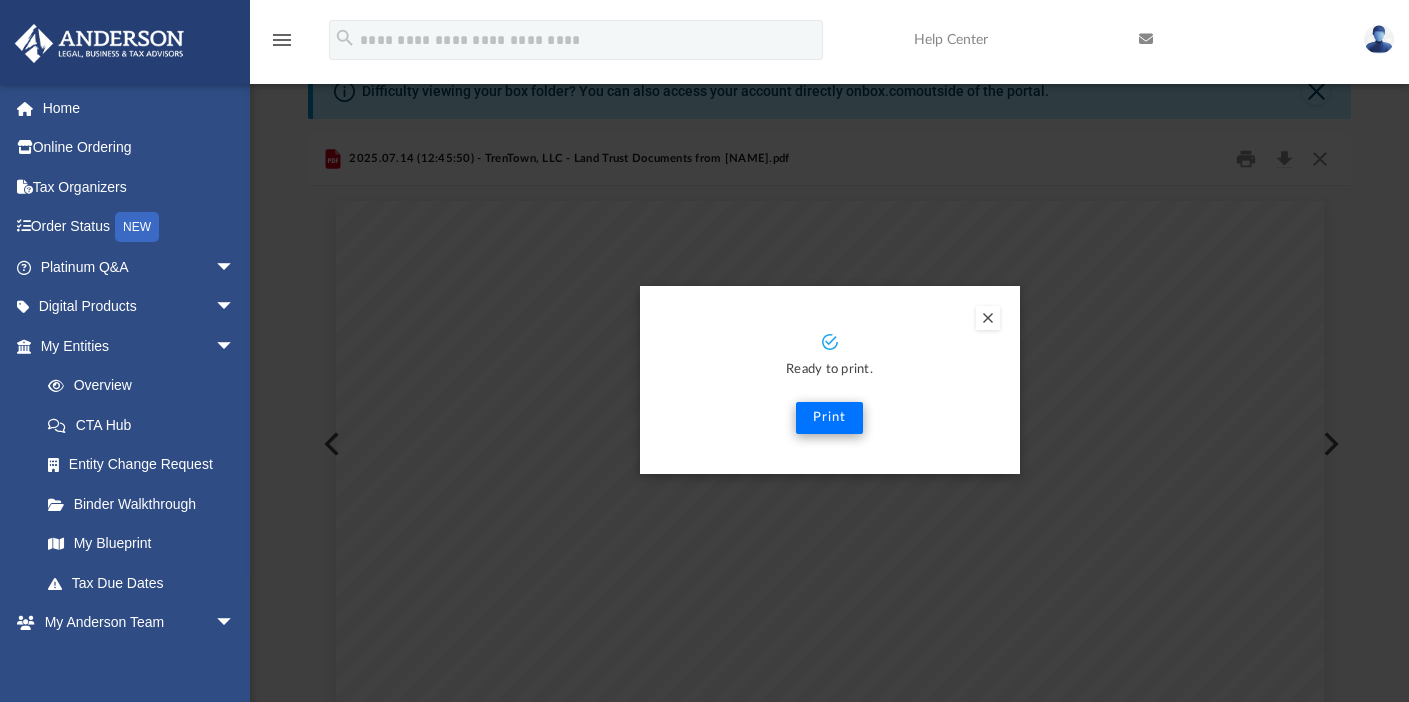 click on "Print" at bounding box center [829, 418] 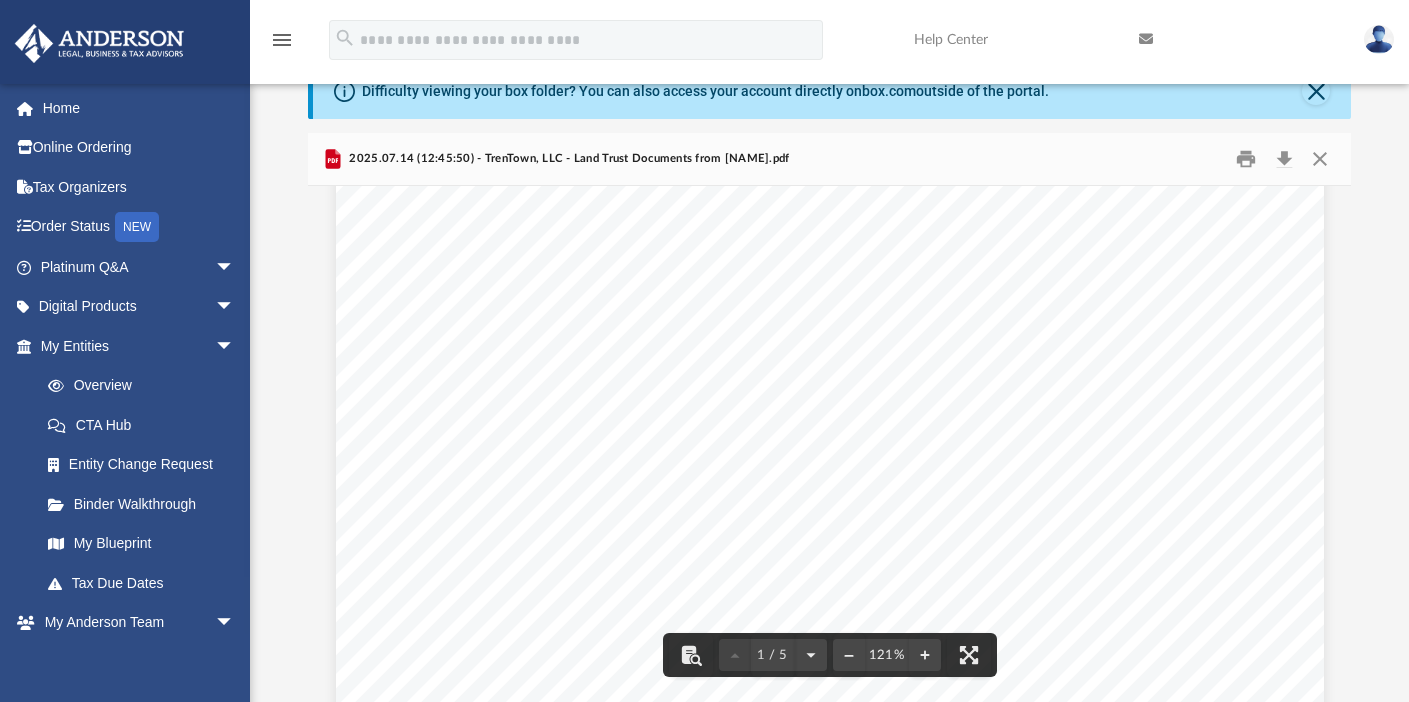 scroll, scrollTop: 44, scrollLeft: 0, axis: vertical 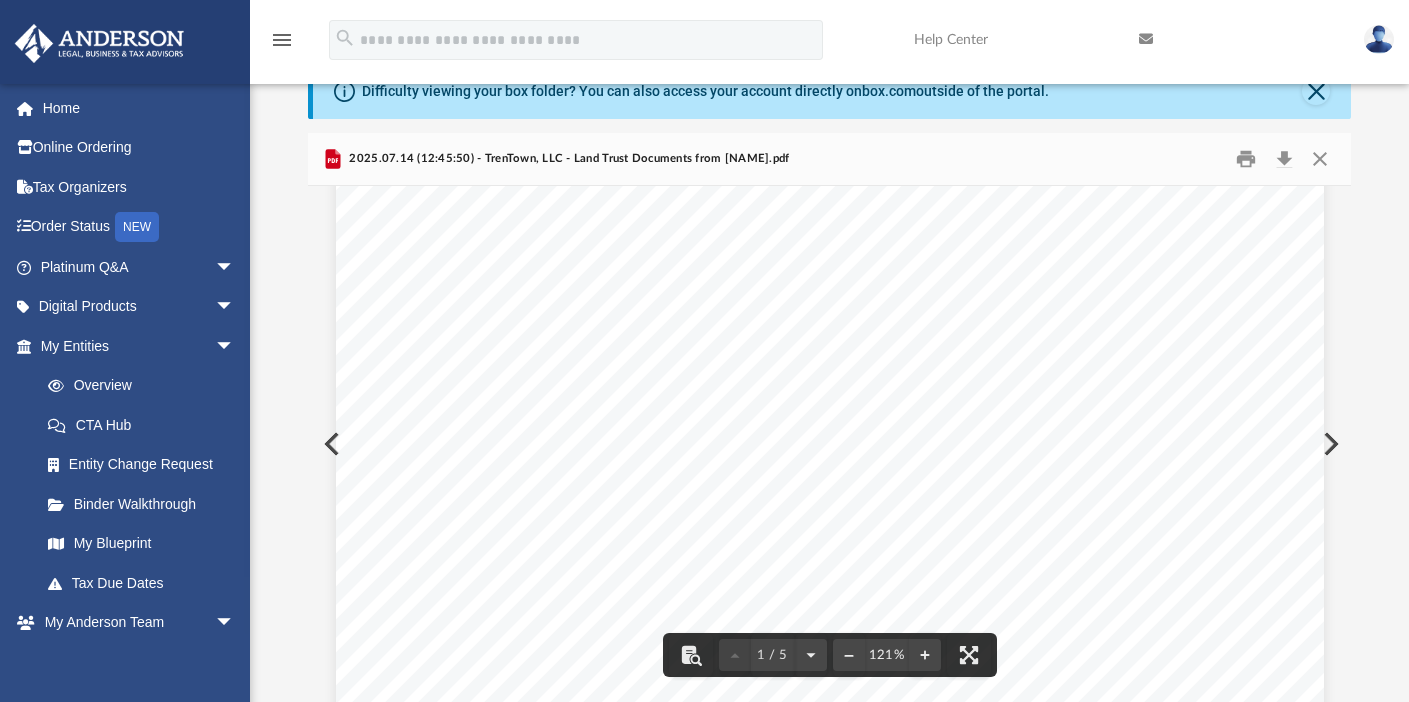 click at bounding box center (830, 793) 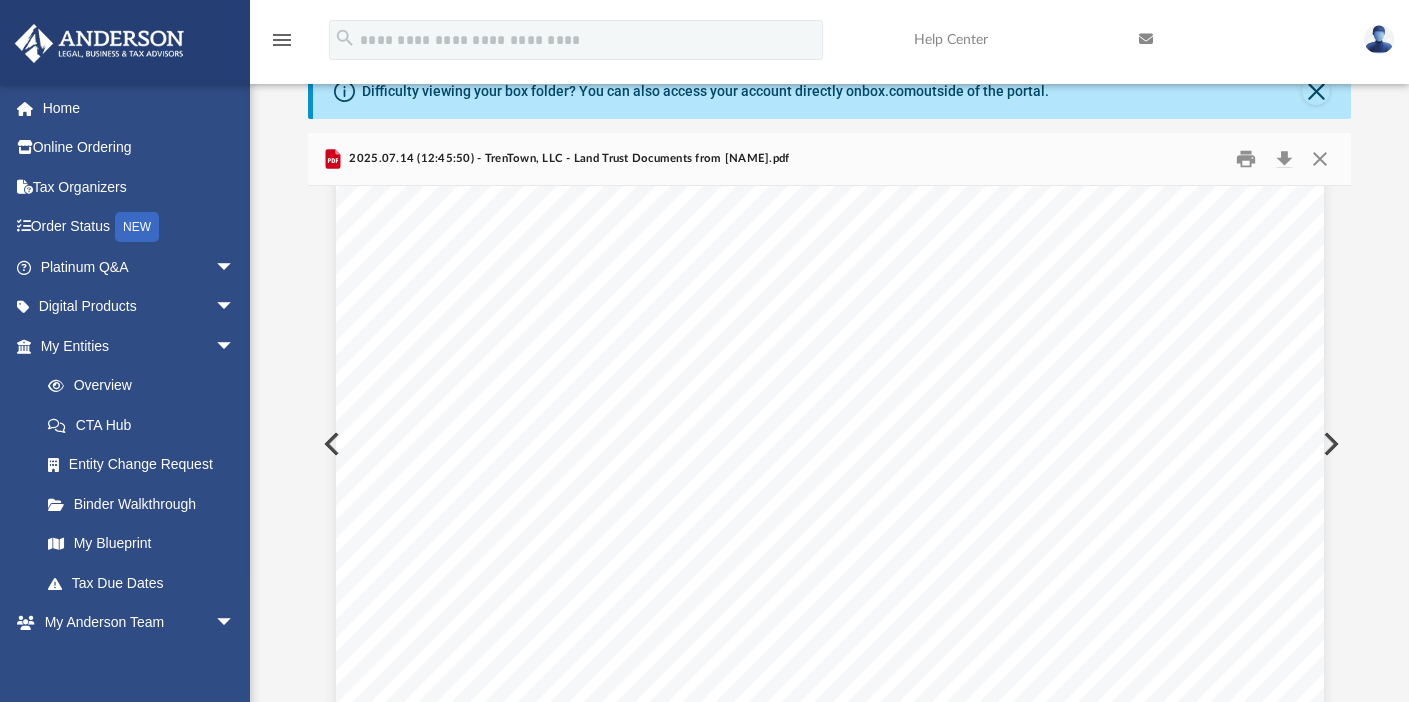 click at bounding box center [330, 444] 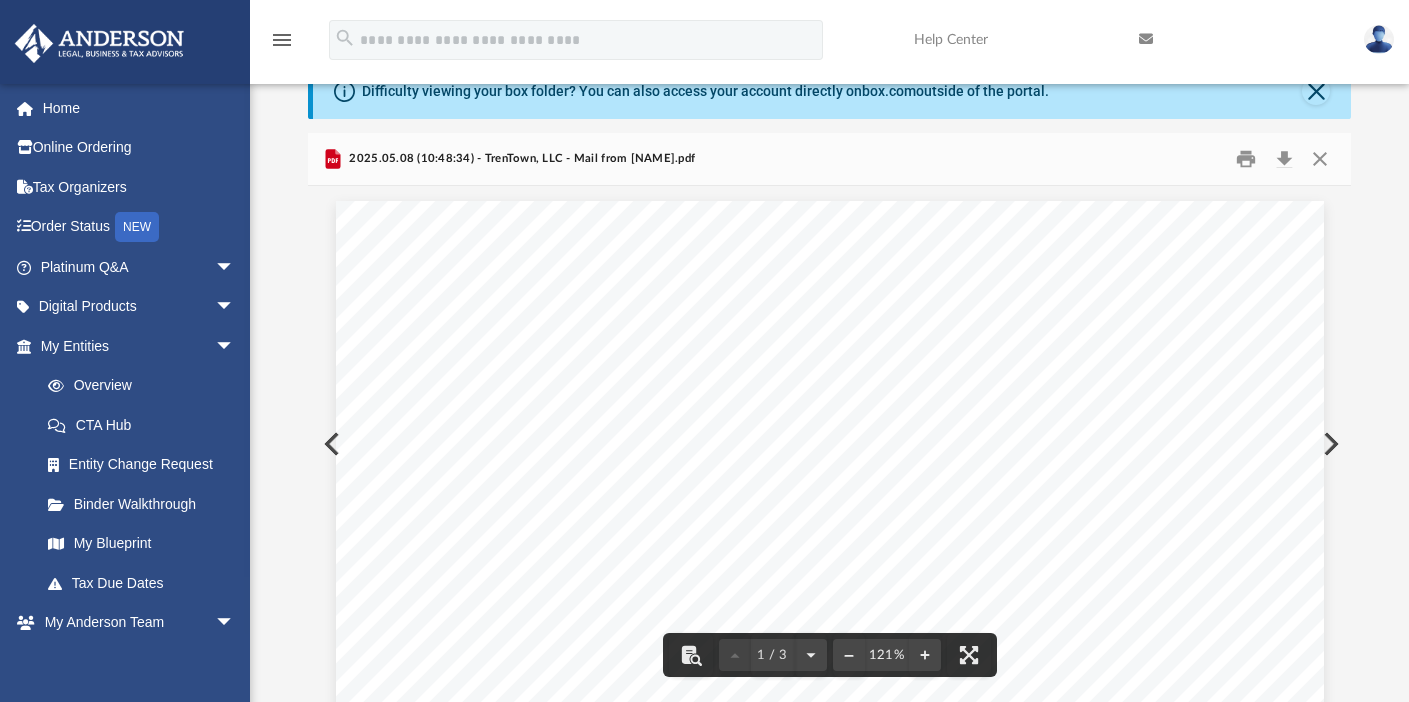 click at bounding box center [1329, 444] 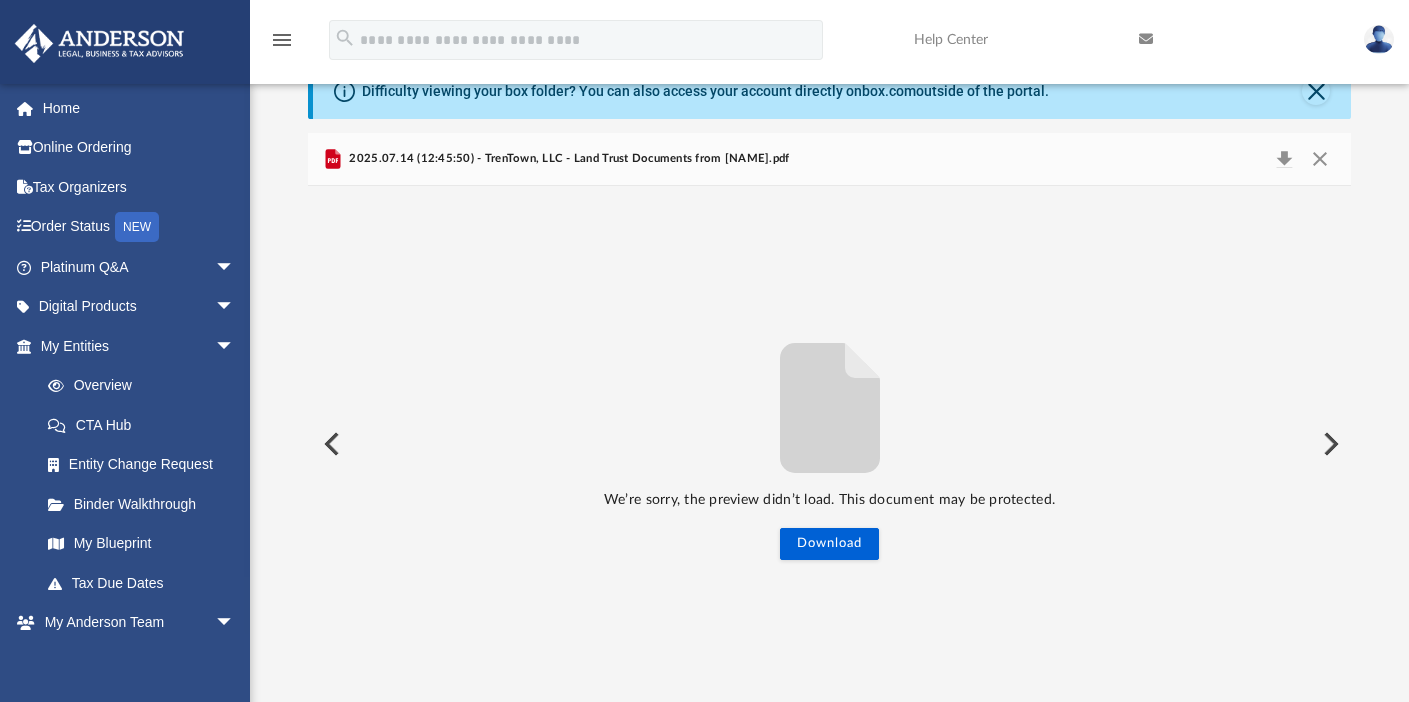 click at bounding box center (1329, 444) 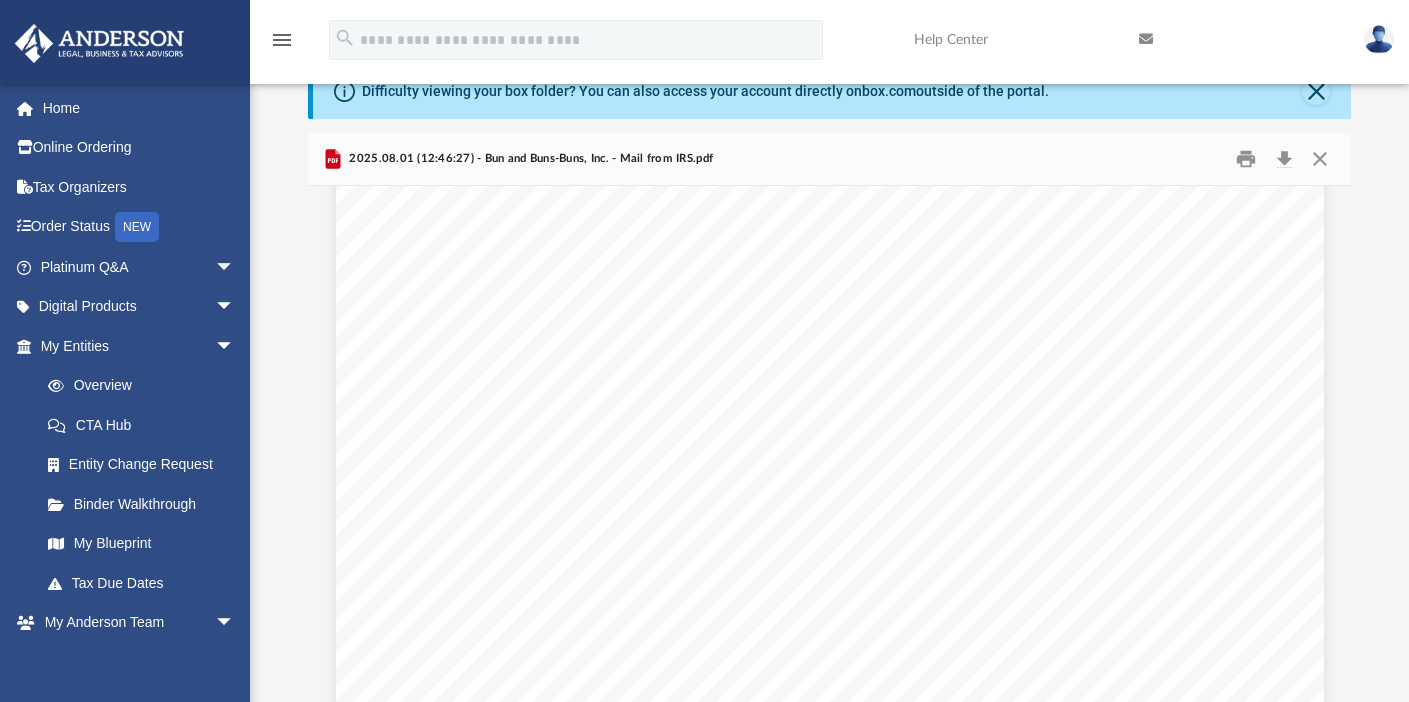 scroll, scrollTop: 453, scrollLeft: 0, axis: vertical 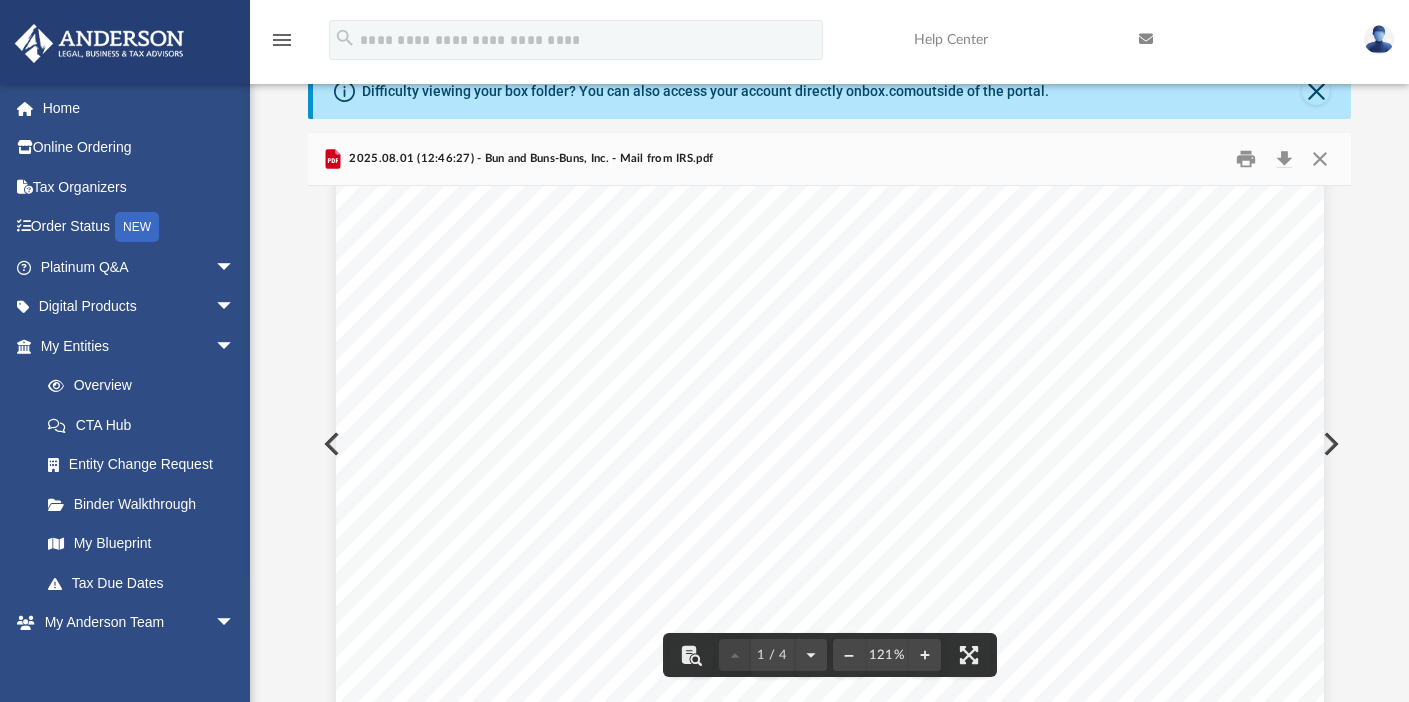 click at bounding box center (1329, 444) 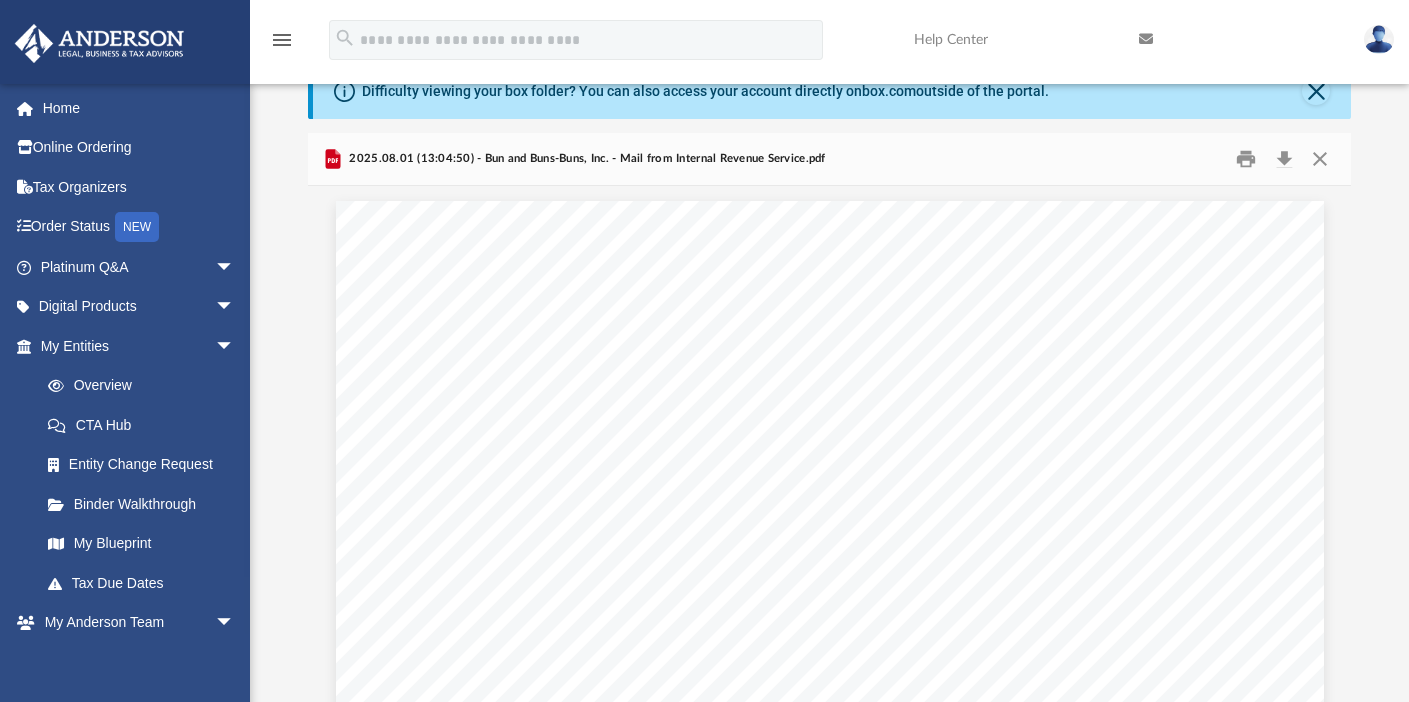 scroll, scrollTop: 0, scrollLeft: 0, axis: both 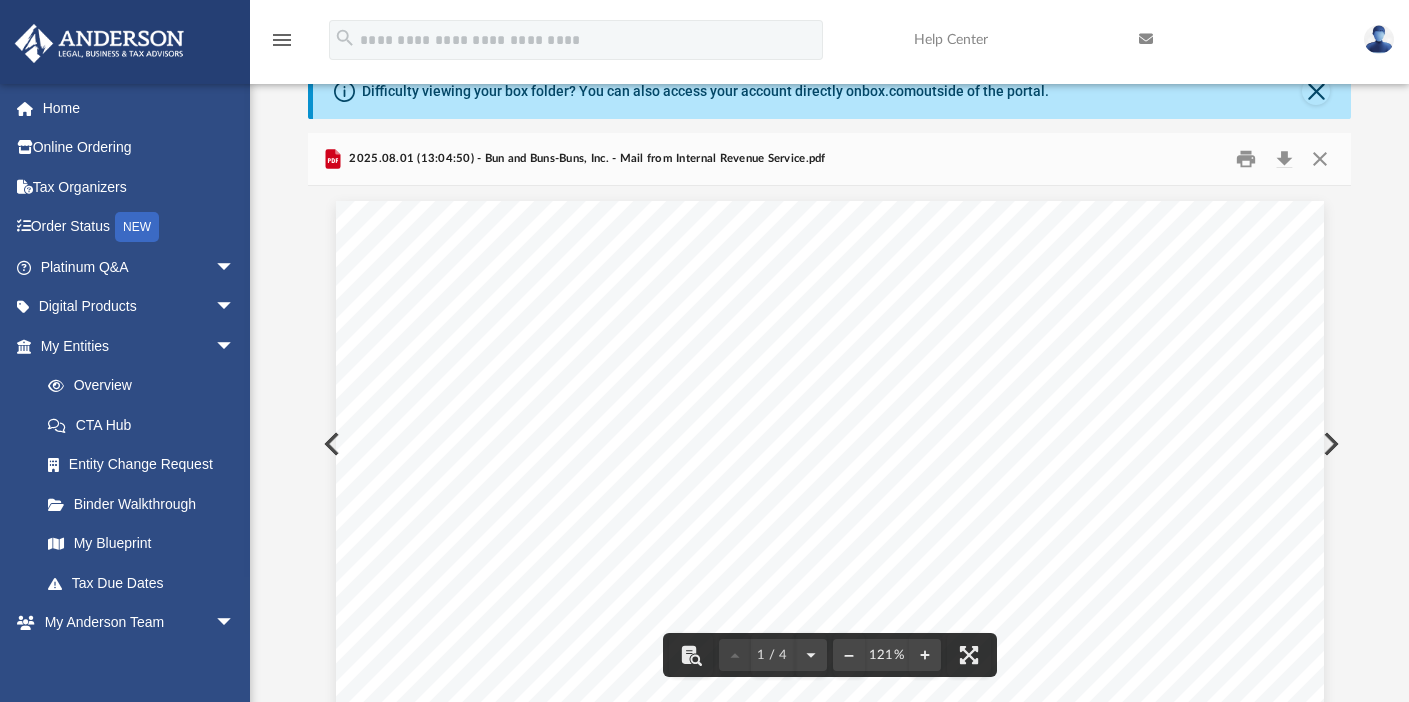 click at bounding box center (1329, 444) 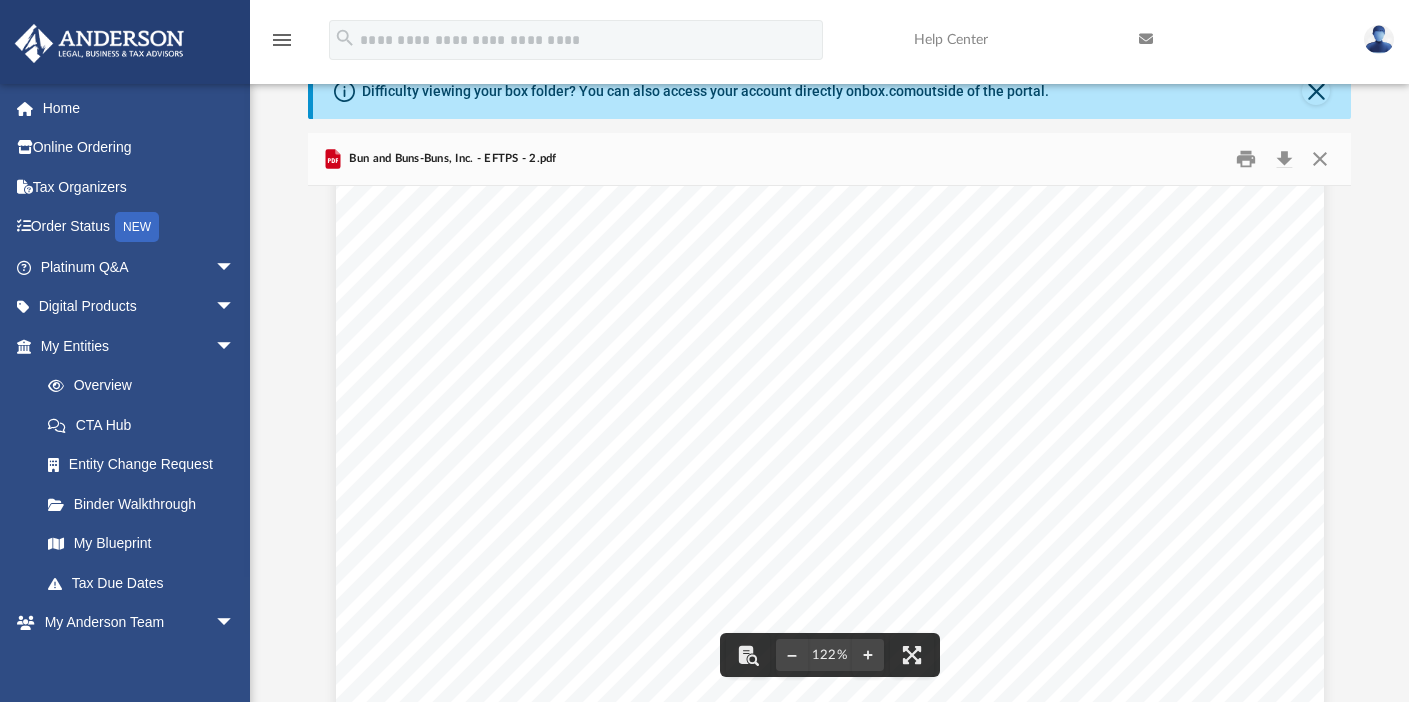 scroll, scrollTop: 747, scrollLeft: 0, axis: vertical 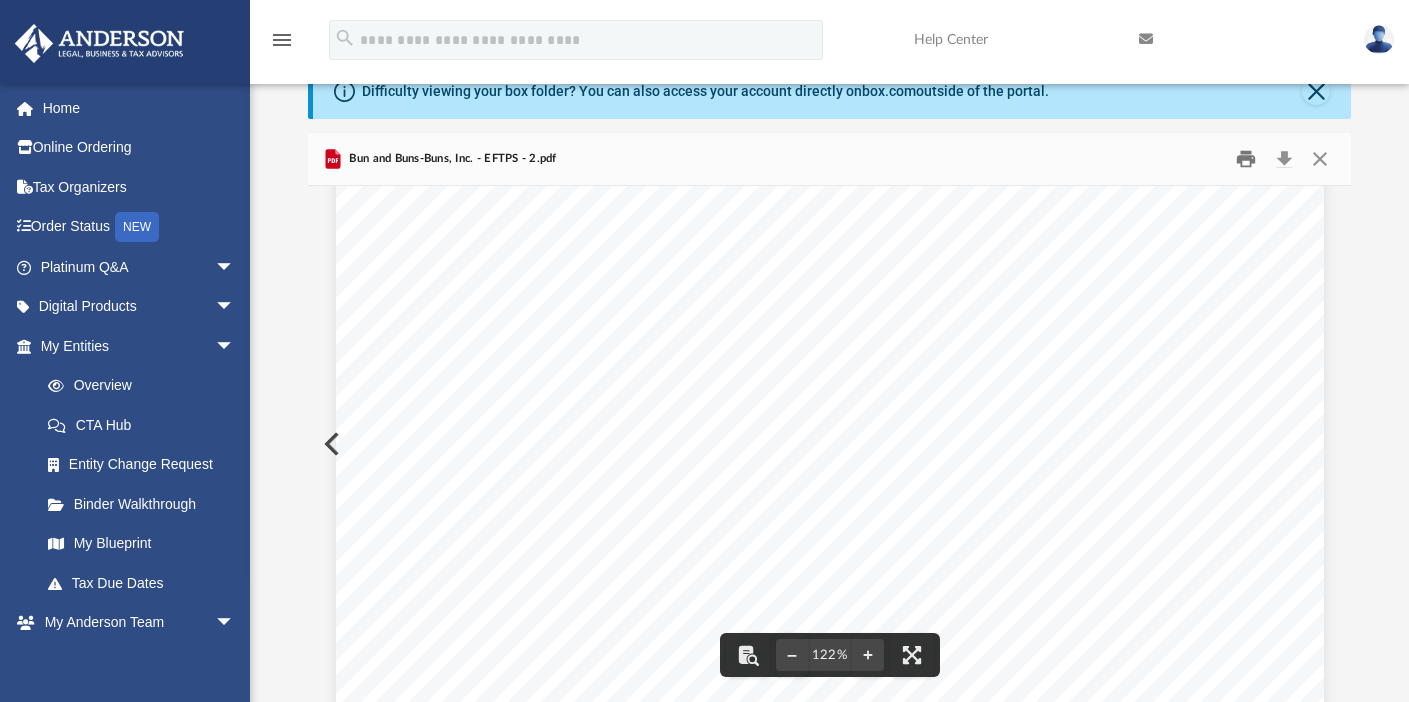 click at bounding box center (1247, 159) 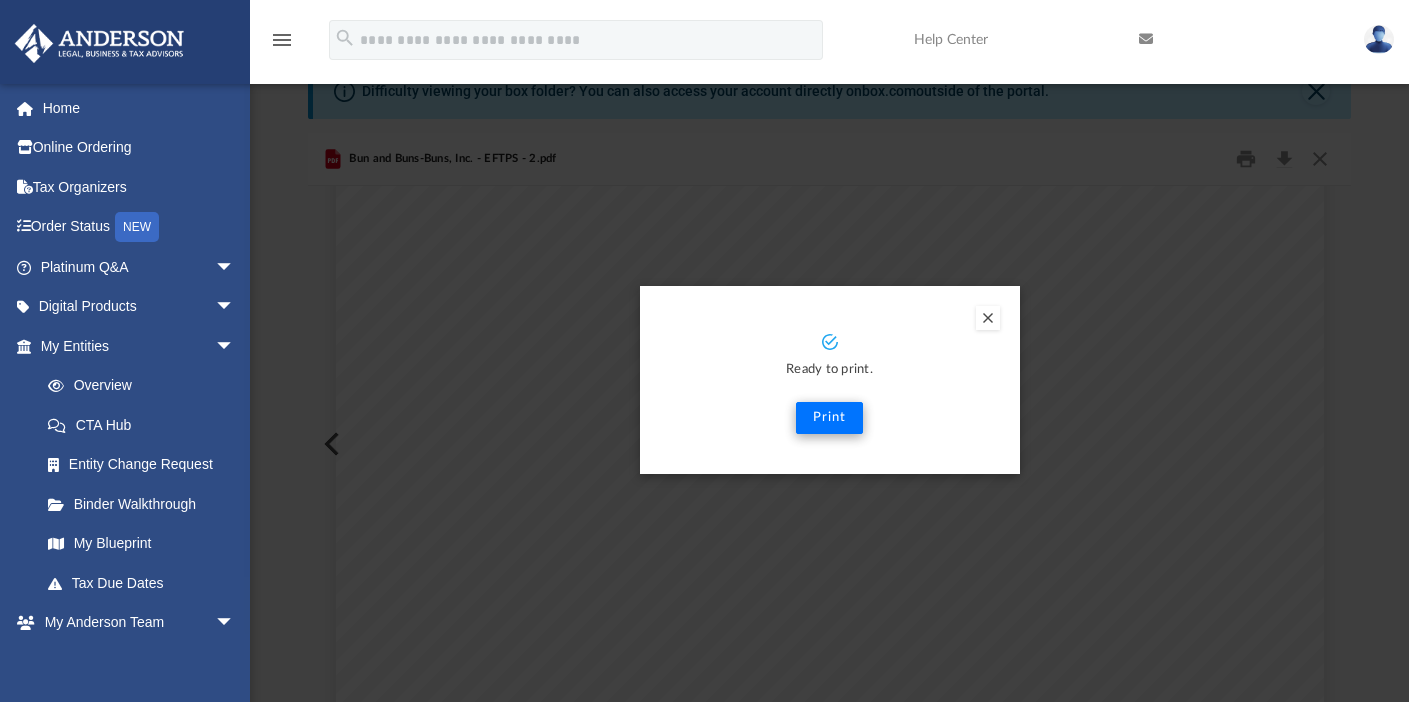 click on "Print" at bounding box center (829, 418) 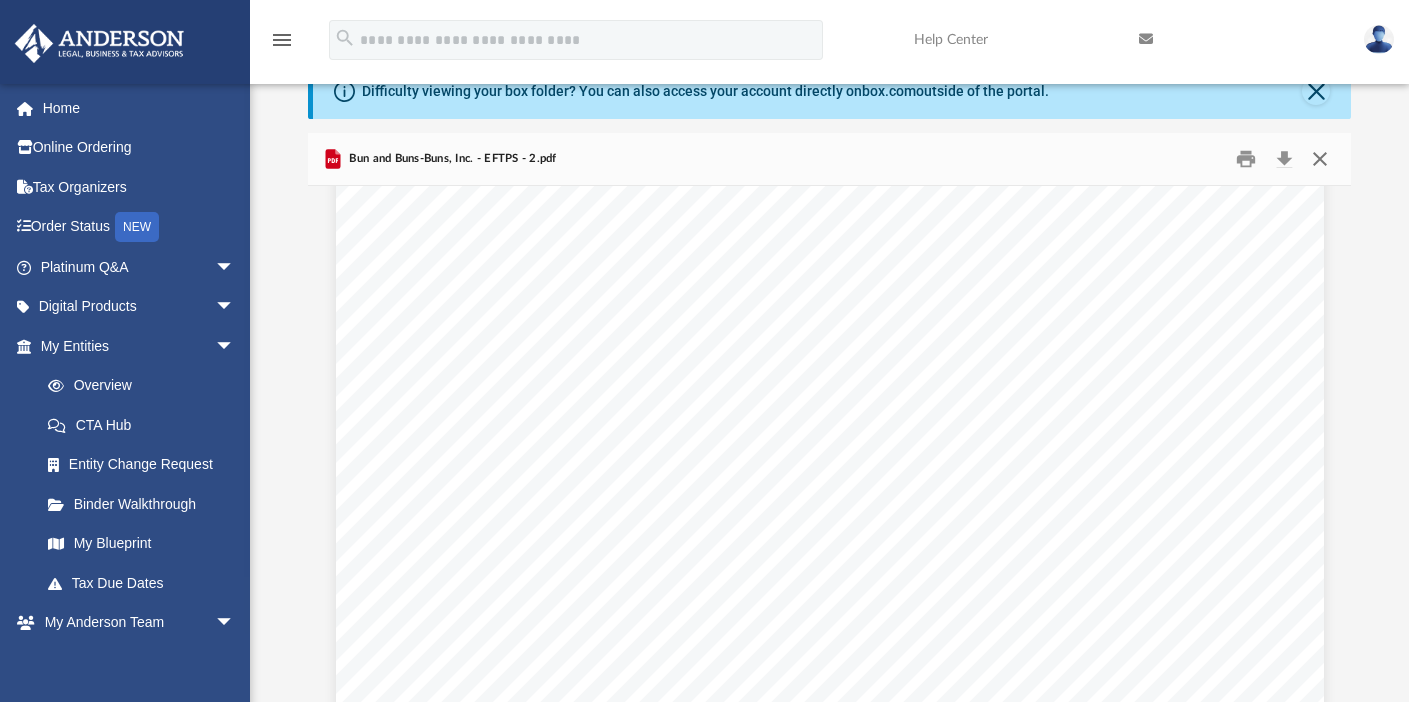 click at bounding box center [1320, 159] 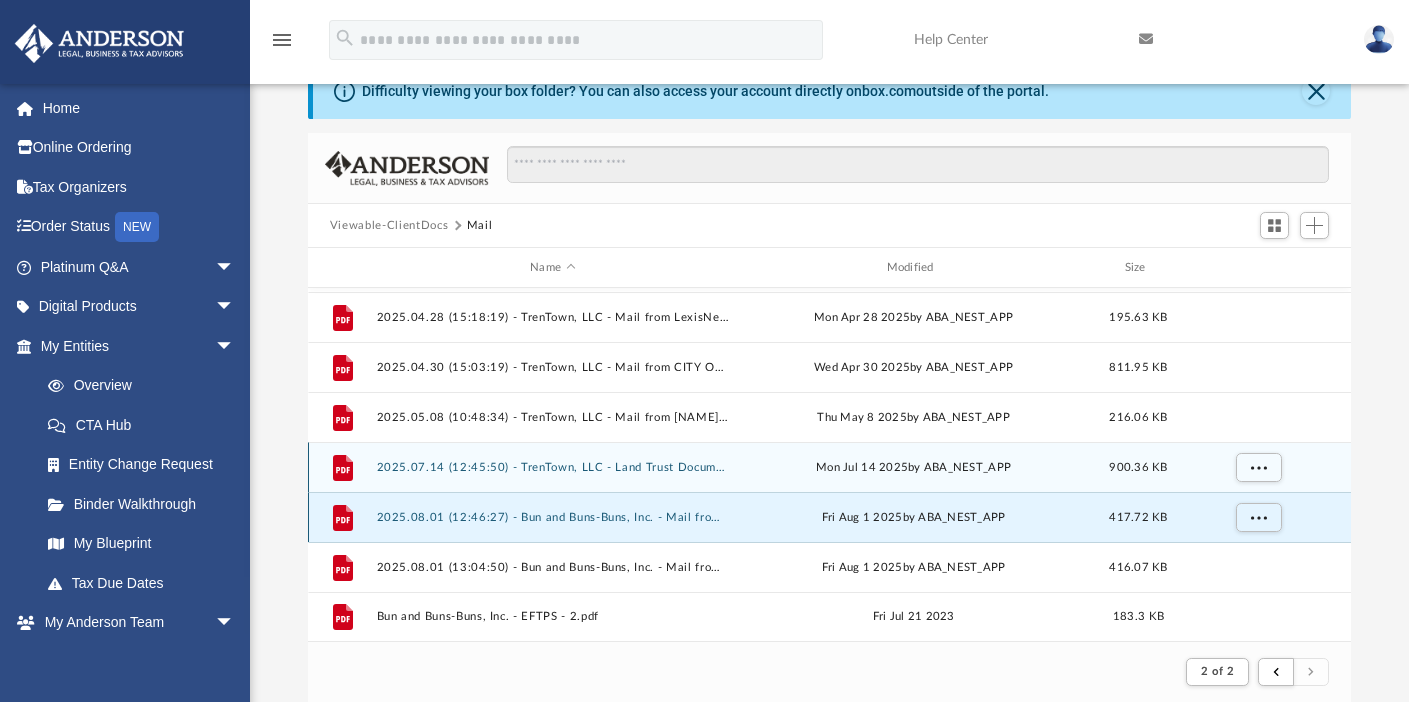 scroll, scrollTop: 896, scrollLeft: 0, axis: vertical 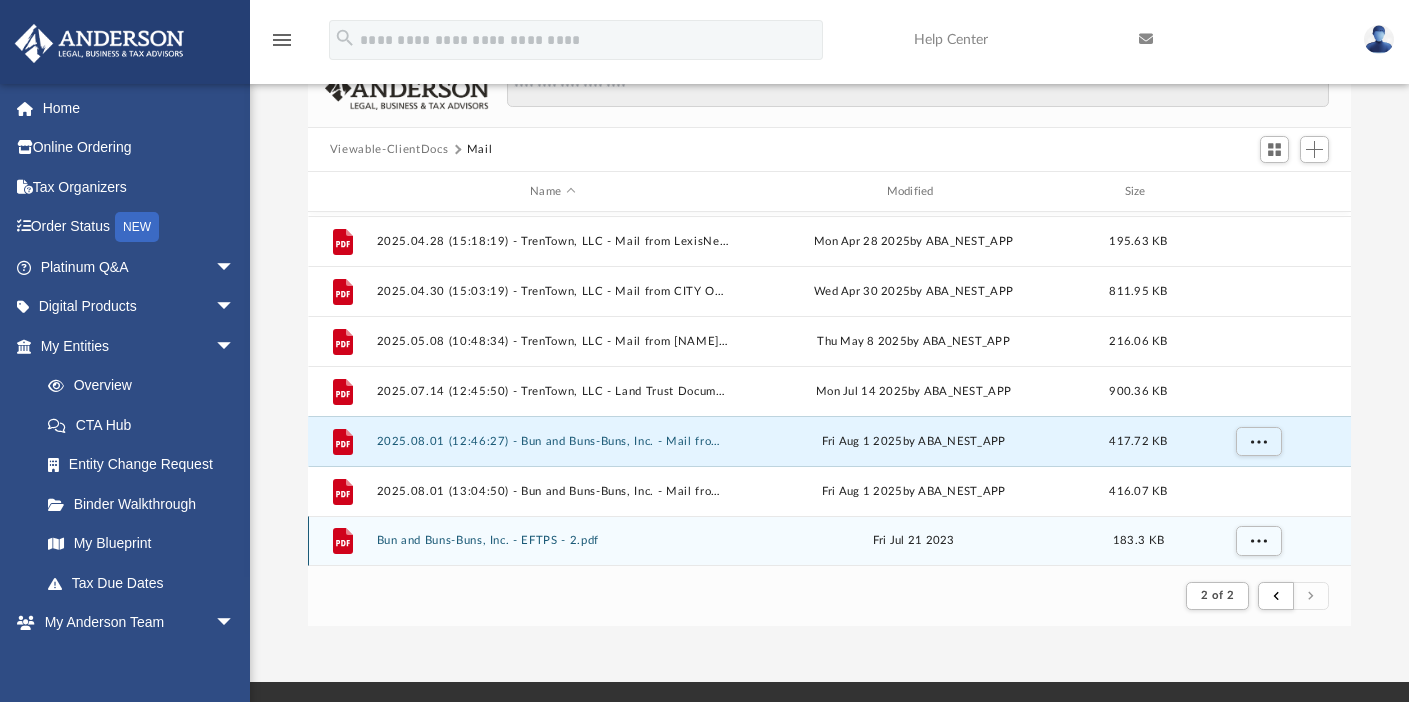 click on "Bun and Buns-Buns, Inc. - EFTPS - 2.pdf" at bounding box center [552, 540] 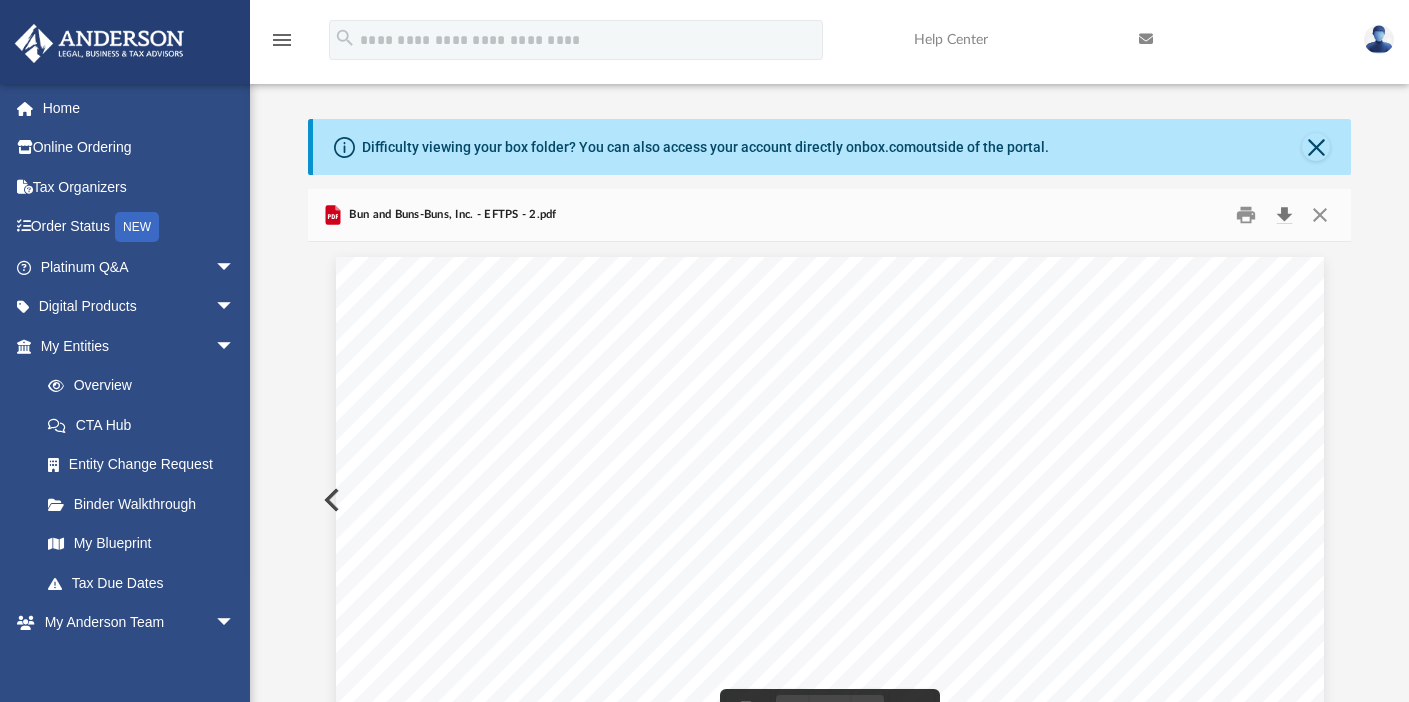 scroll, scrollTop: 0, scrollLeft: 0, axis: both 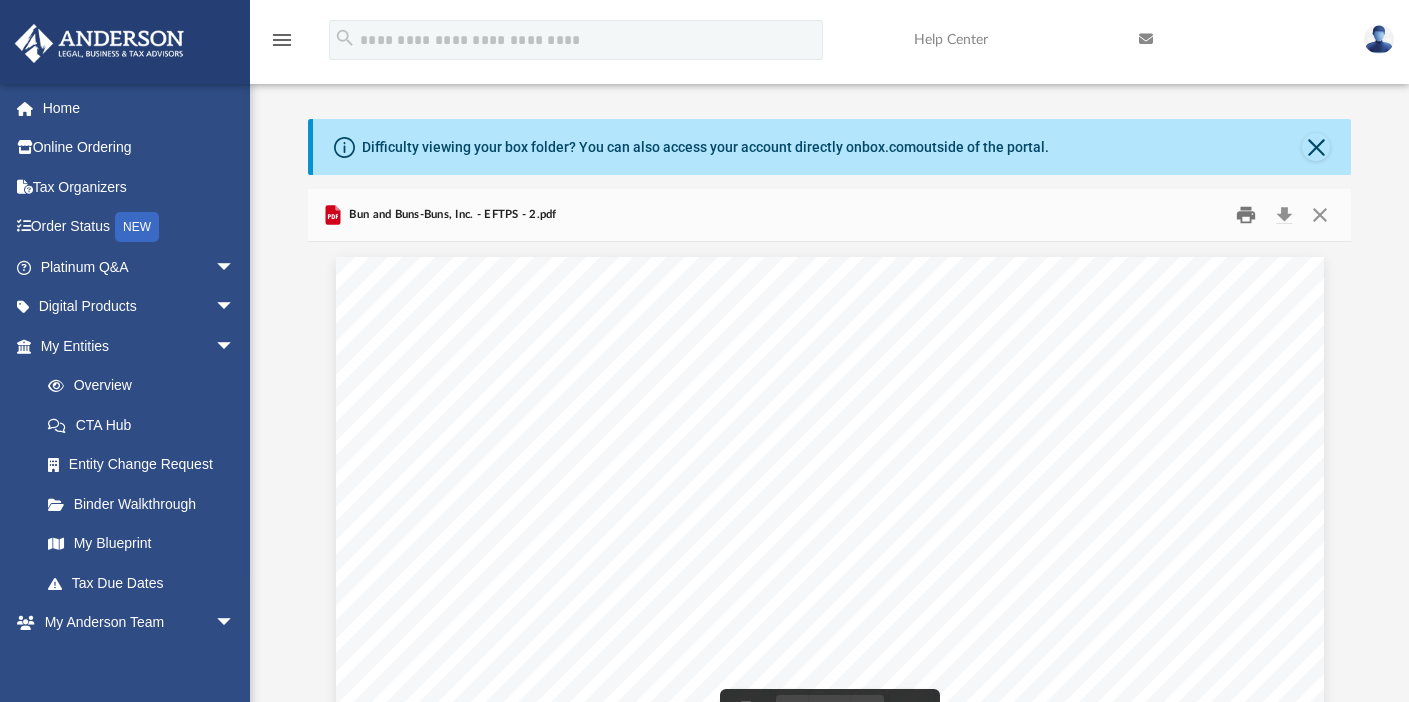 click at bounding box center [1247, 215] 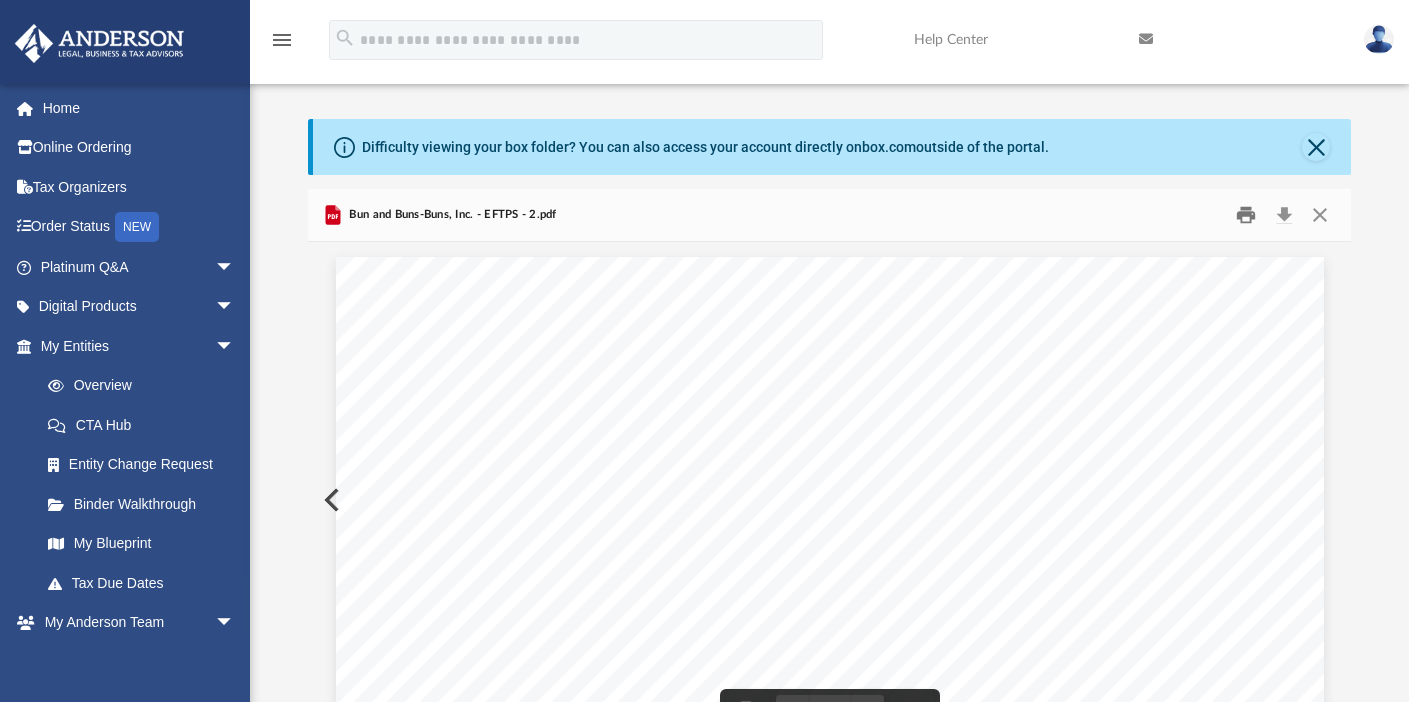 click at bounding box center (1247, 215) 